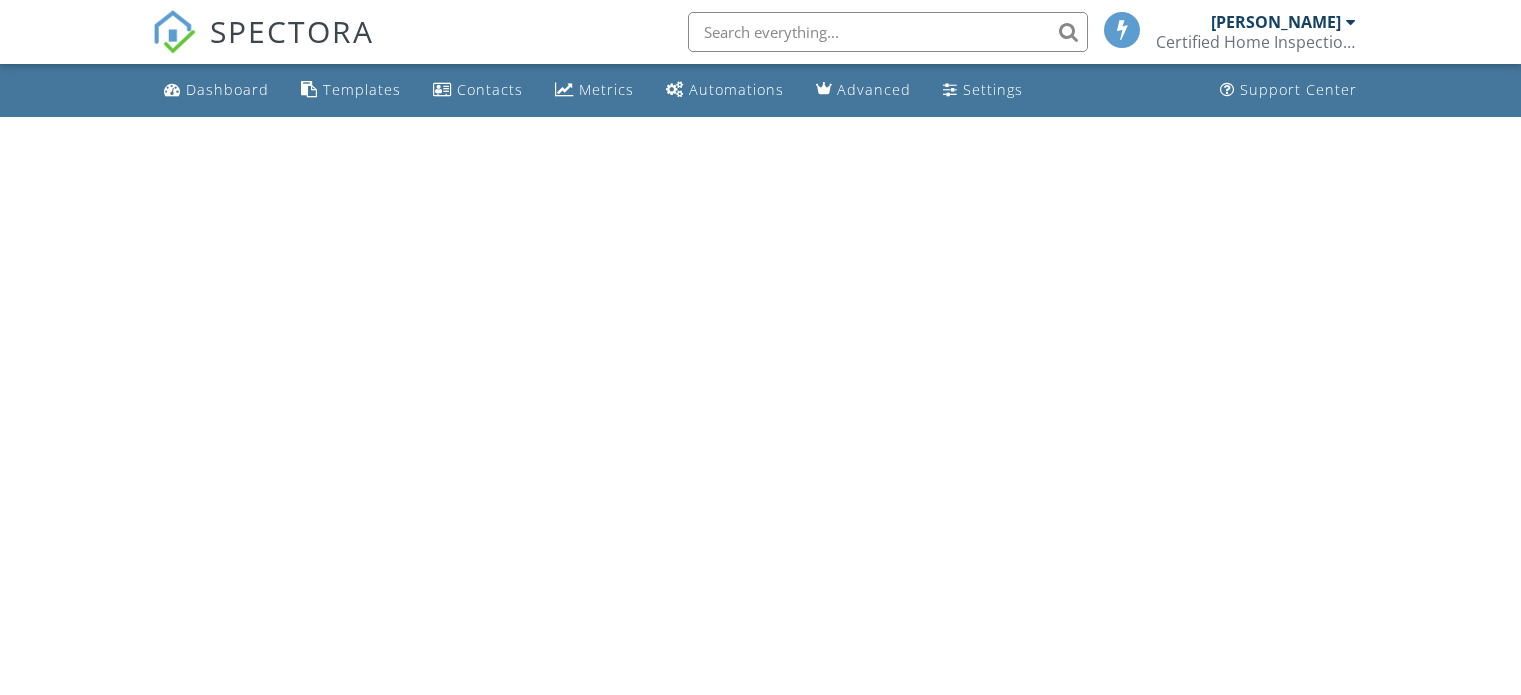 scroll, scrollTop: 0, scrollLeft: 0, axis: both 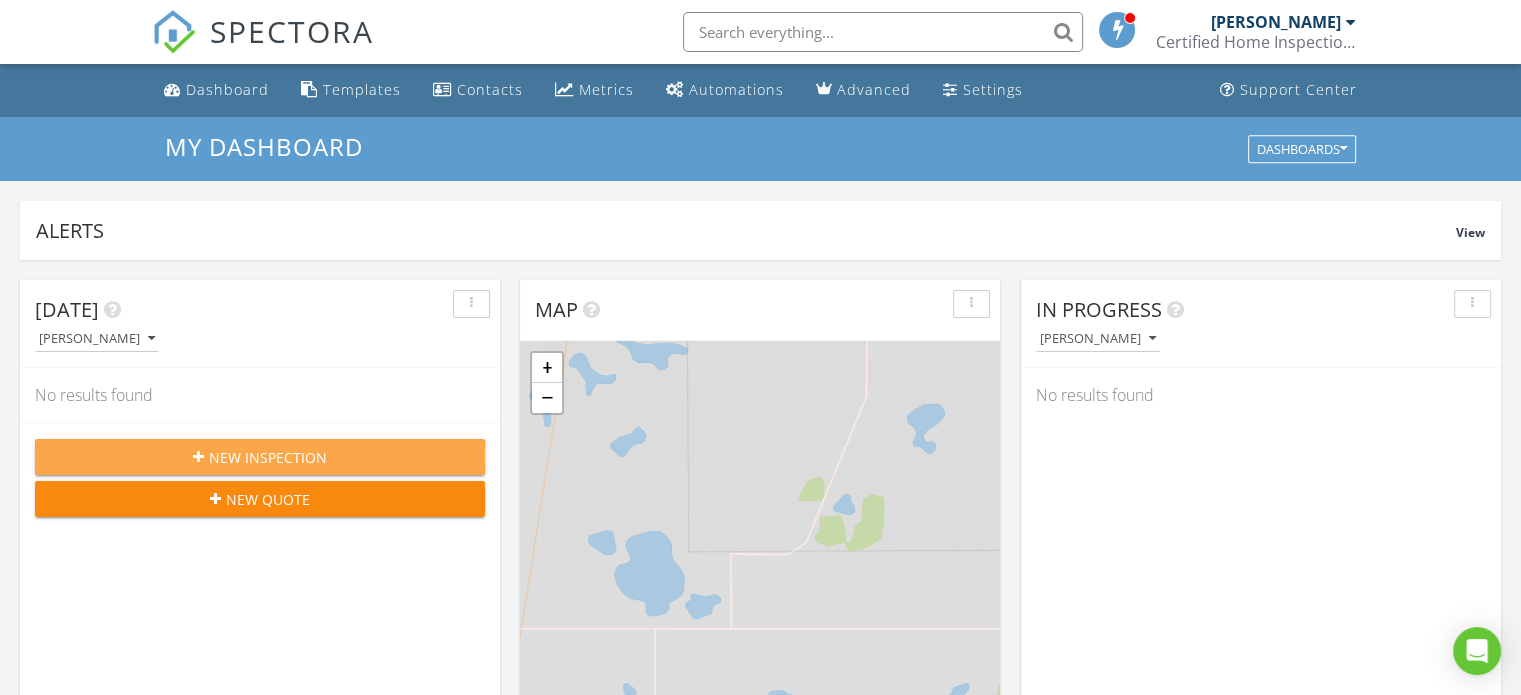 click on "New Inspection" at bounding box center [268, 457] 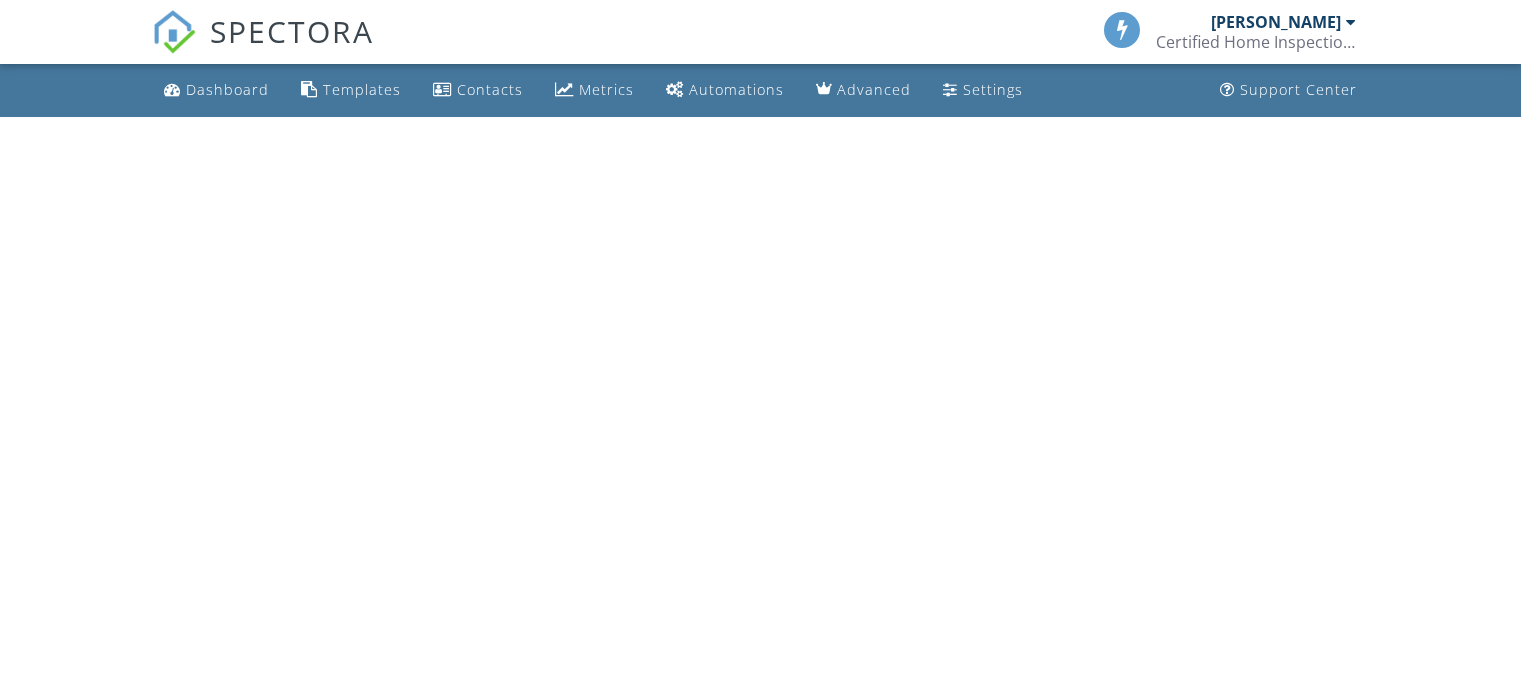 scroll, scrollTop: 0, scrollLeft: 0, axis: both 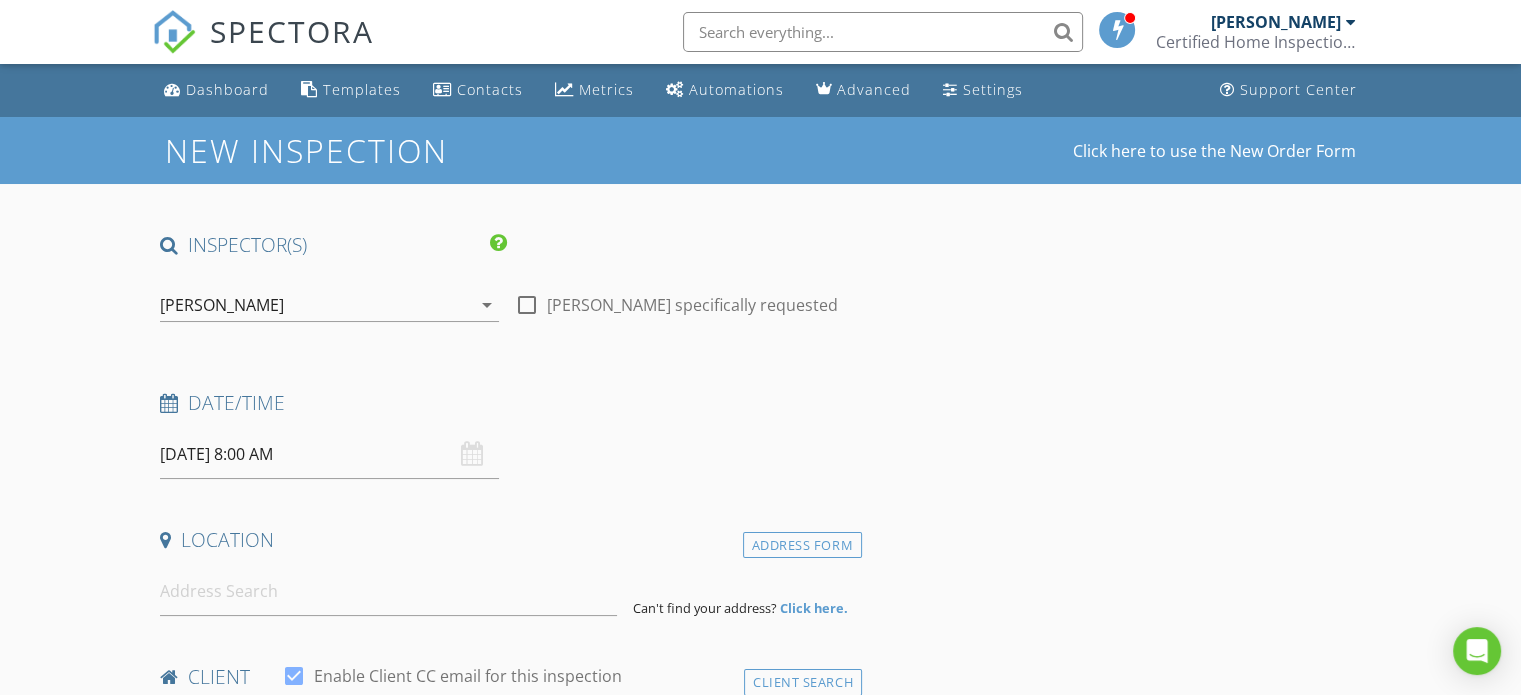 click on "[DATE] 8:00 AM" at bounding box center (329, 454) 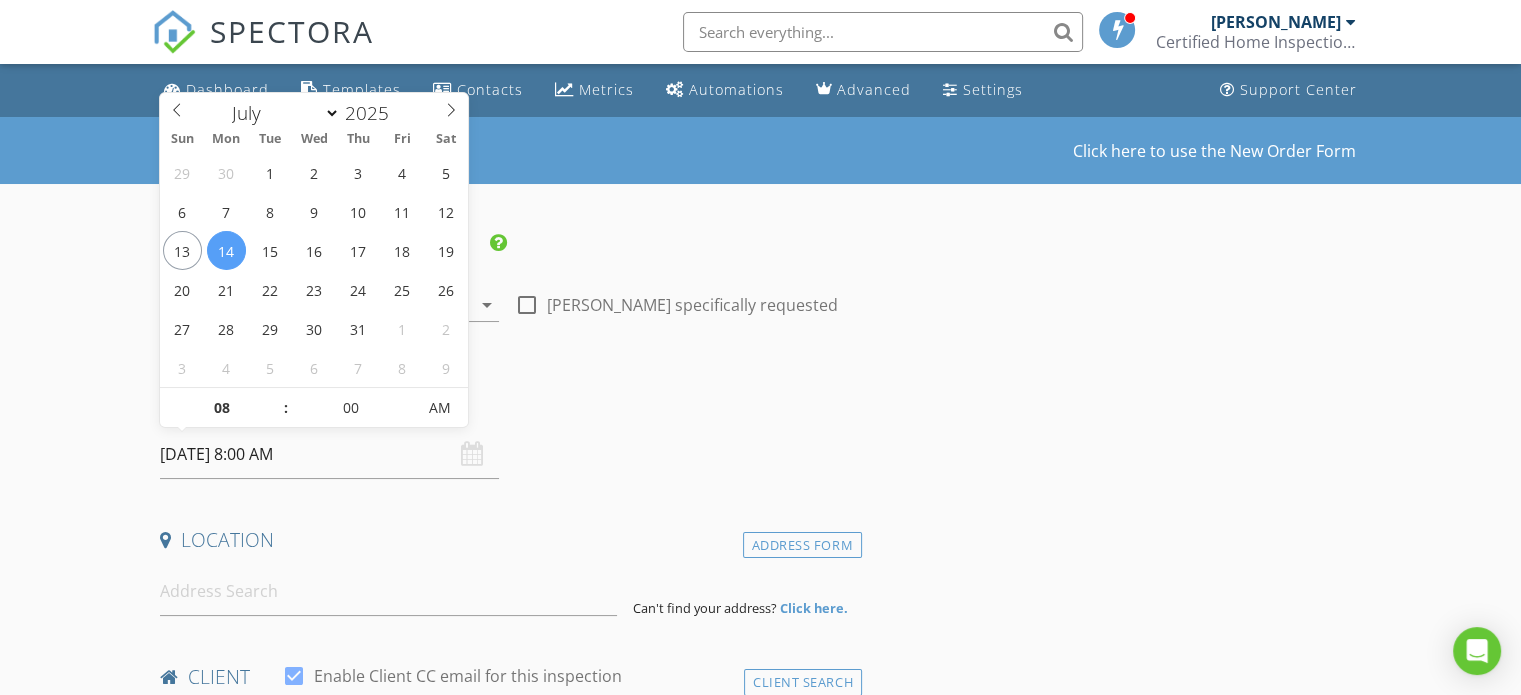 click on "2025/07/14 8:00 AM" at bounding box center (329, 454) 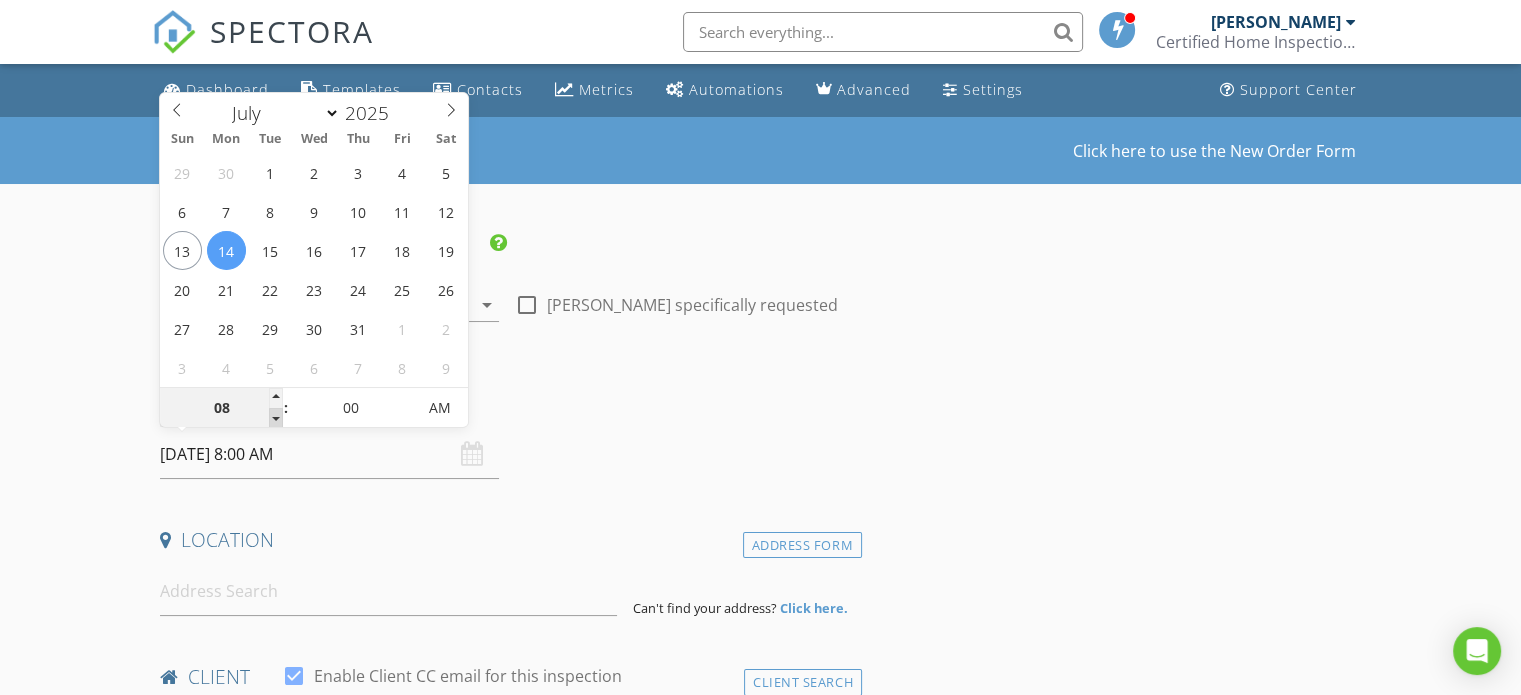 type on "07" 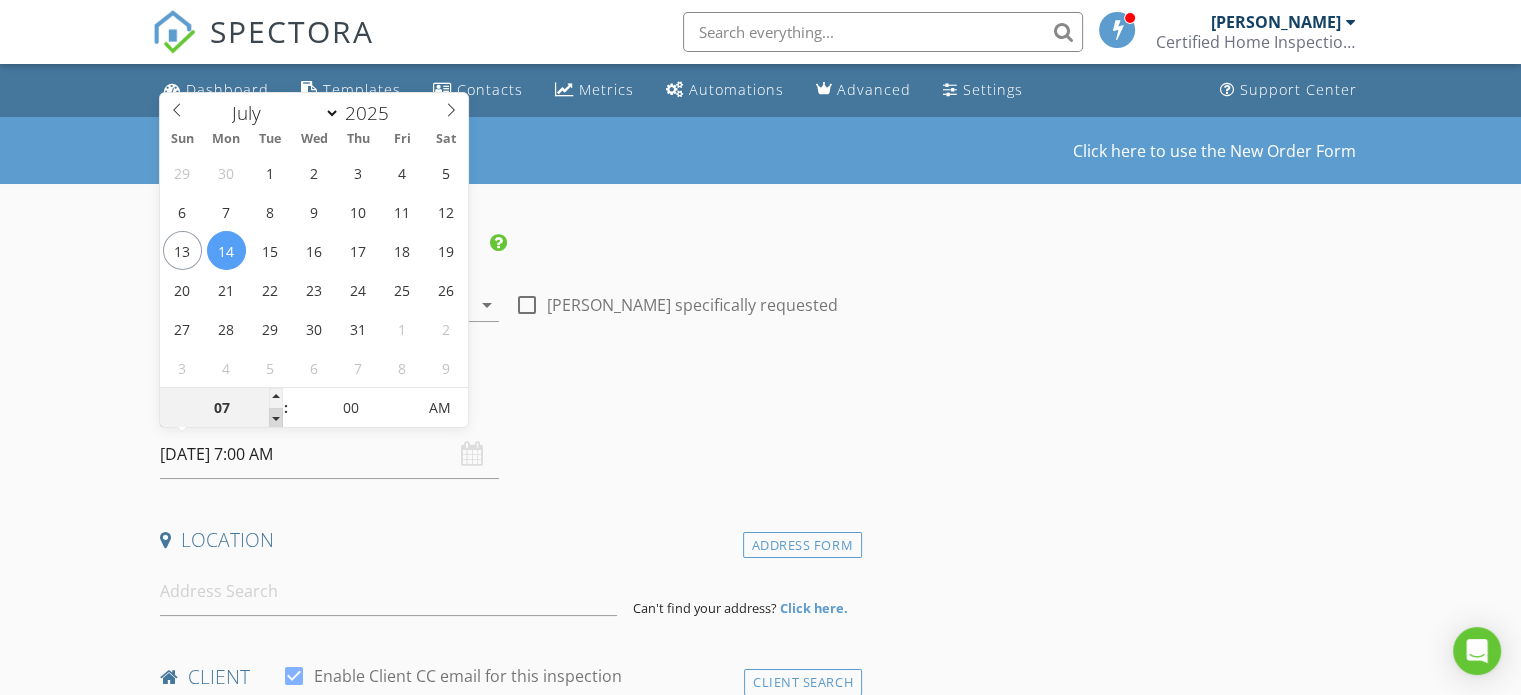 click at bounding box center (276, 418) 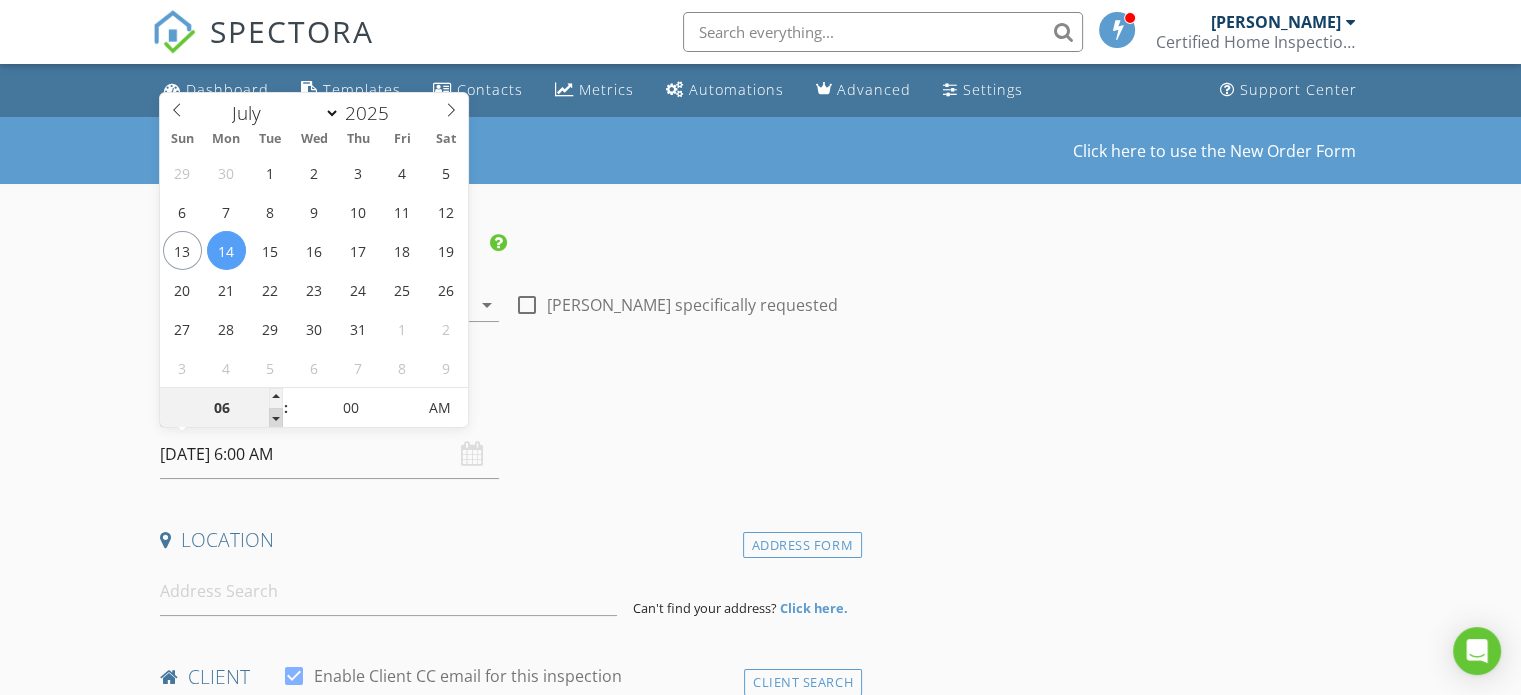 click at bounding box center (276, 418) 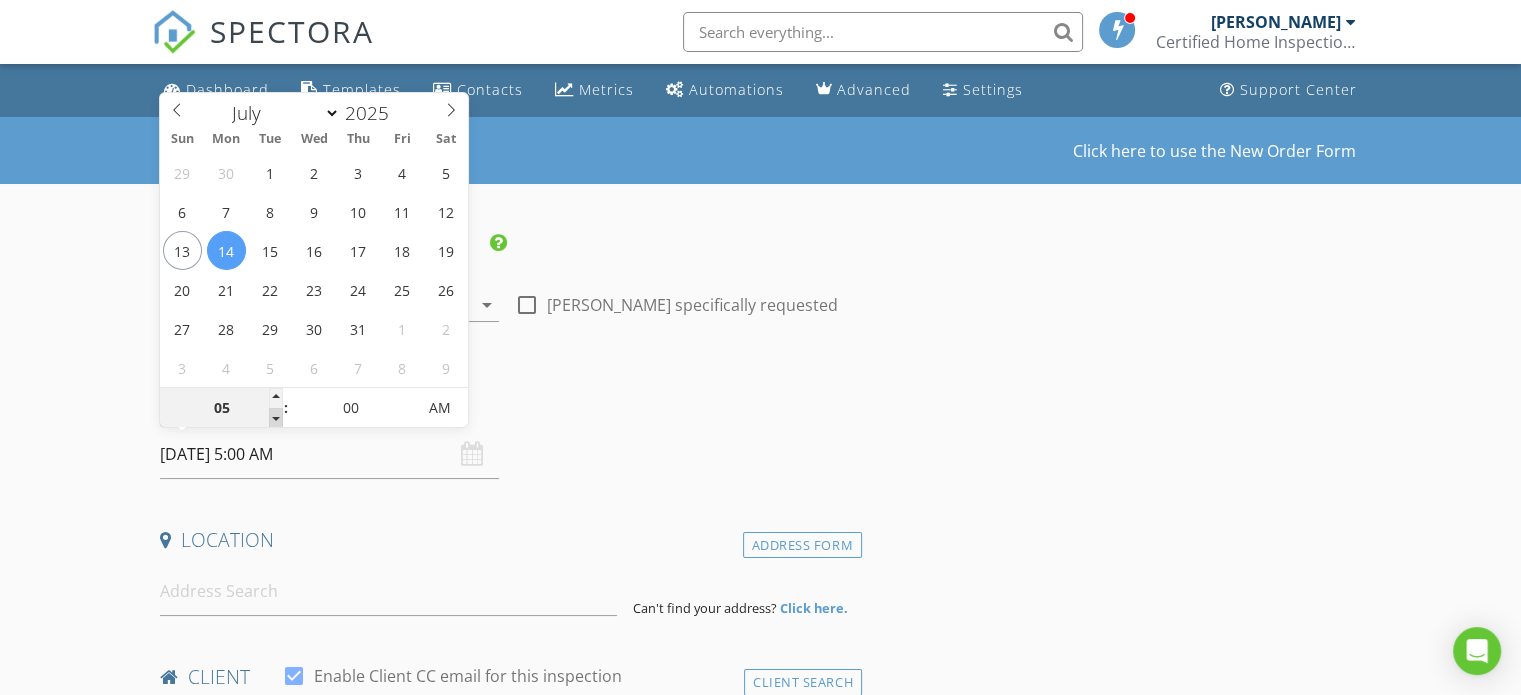 click at bounding box center [276, 418] 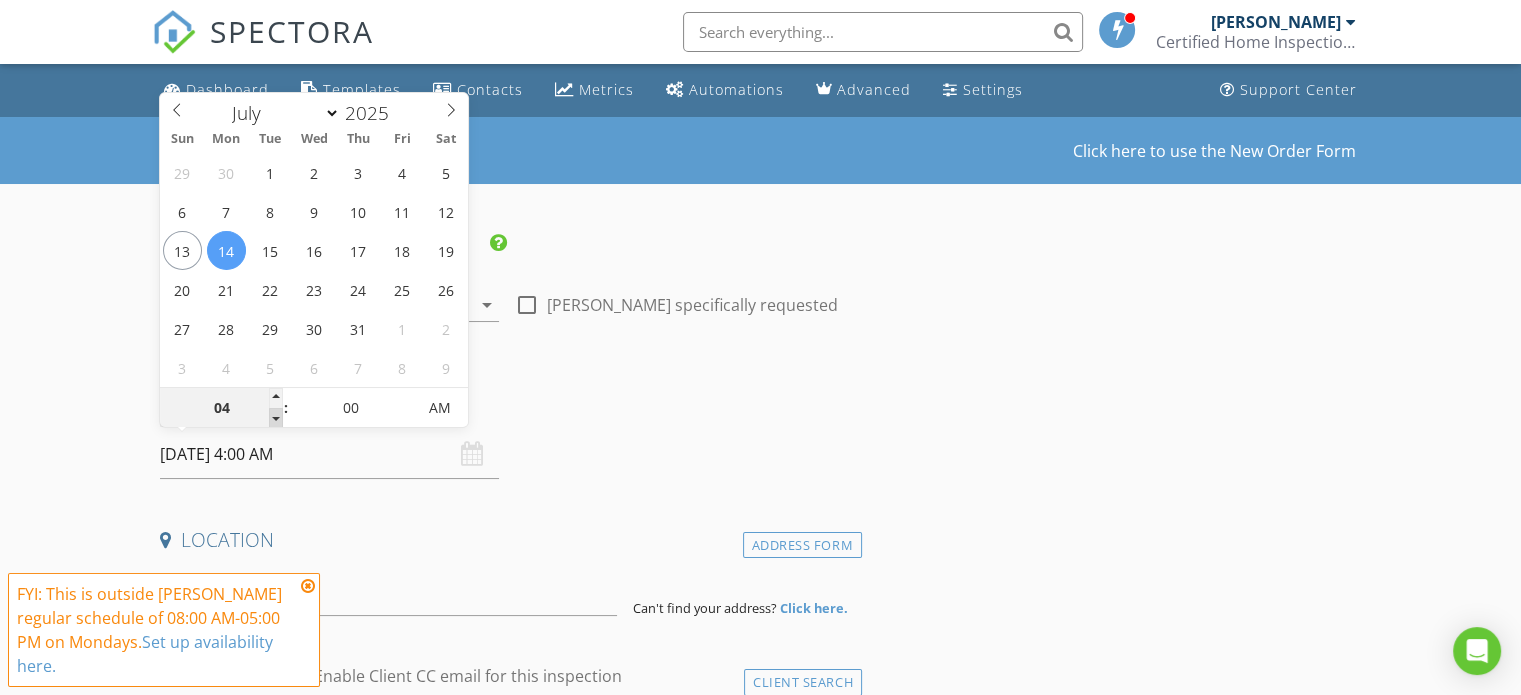 click at bounding box center (276, 418) 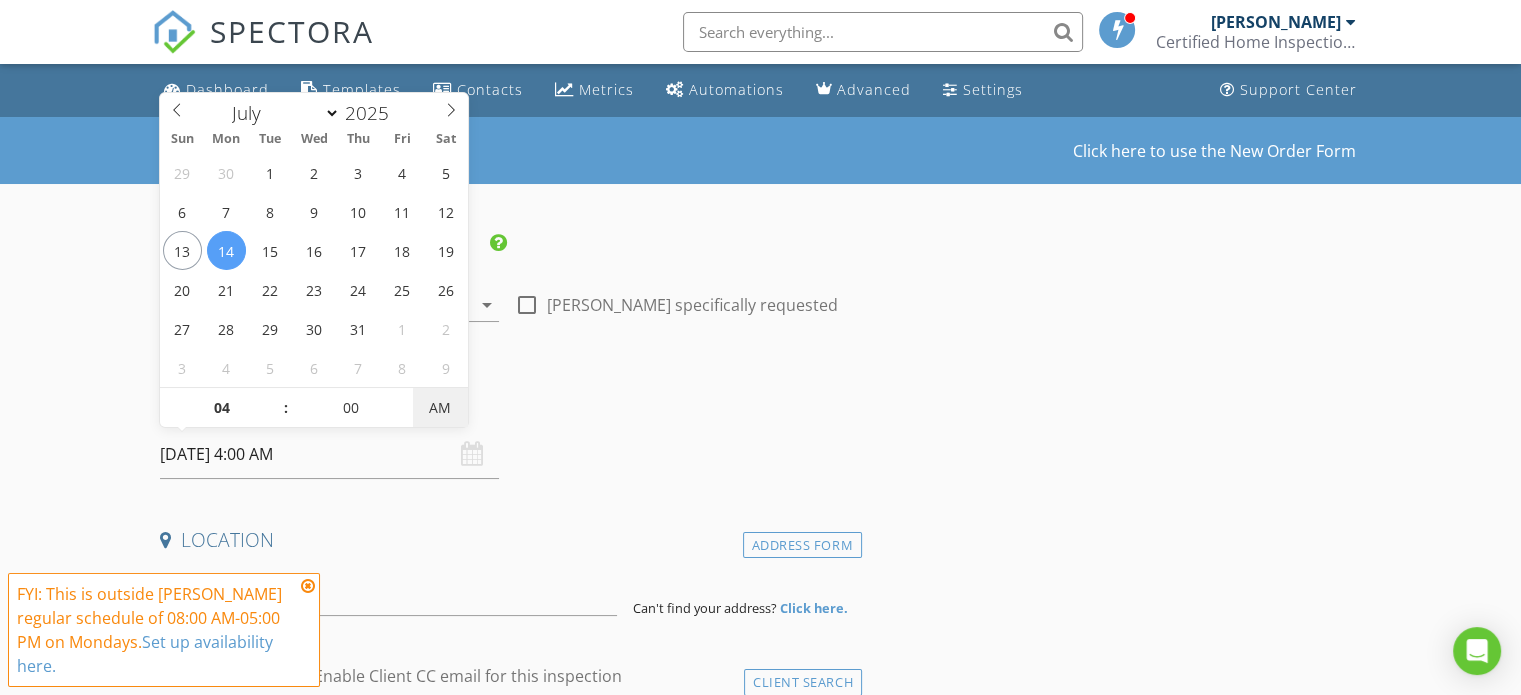 type on "[DATE] 4:00 PM" 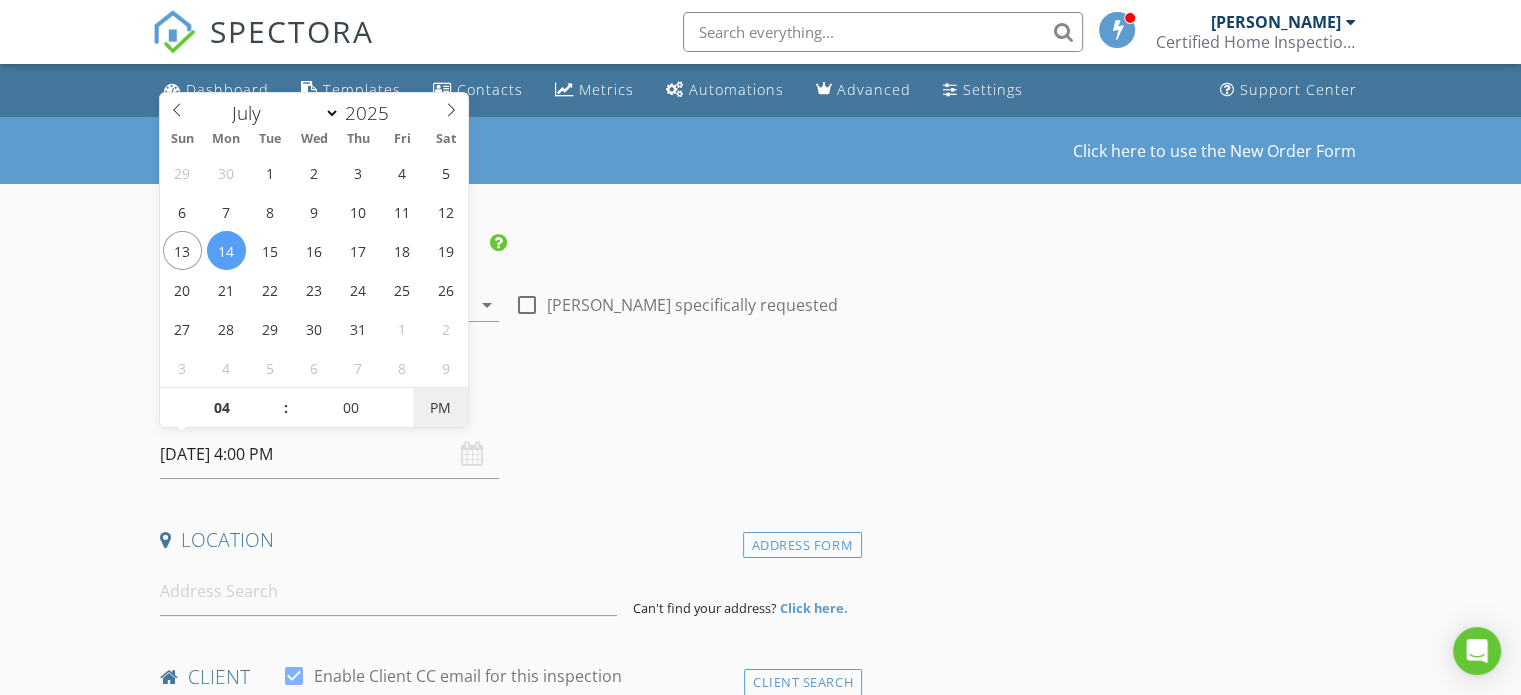 click on "PM" at bounding box center [440, 408] 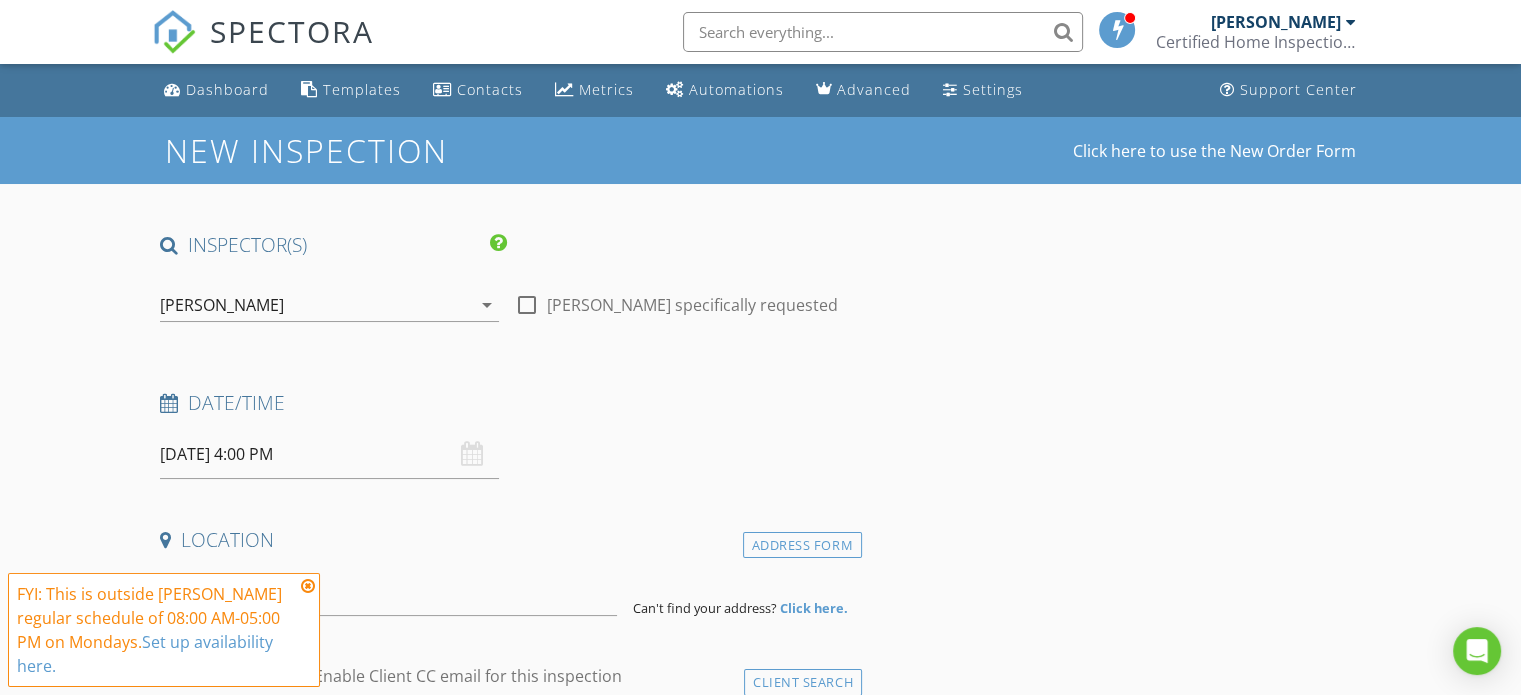 click at bounding box center (308, 586) 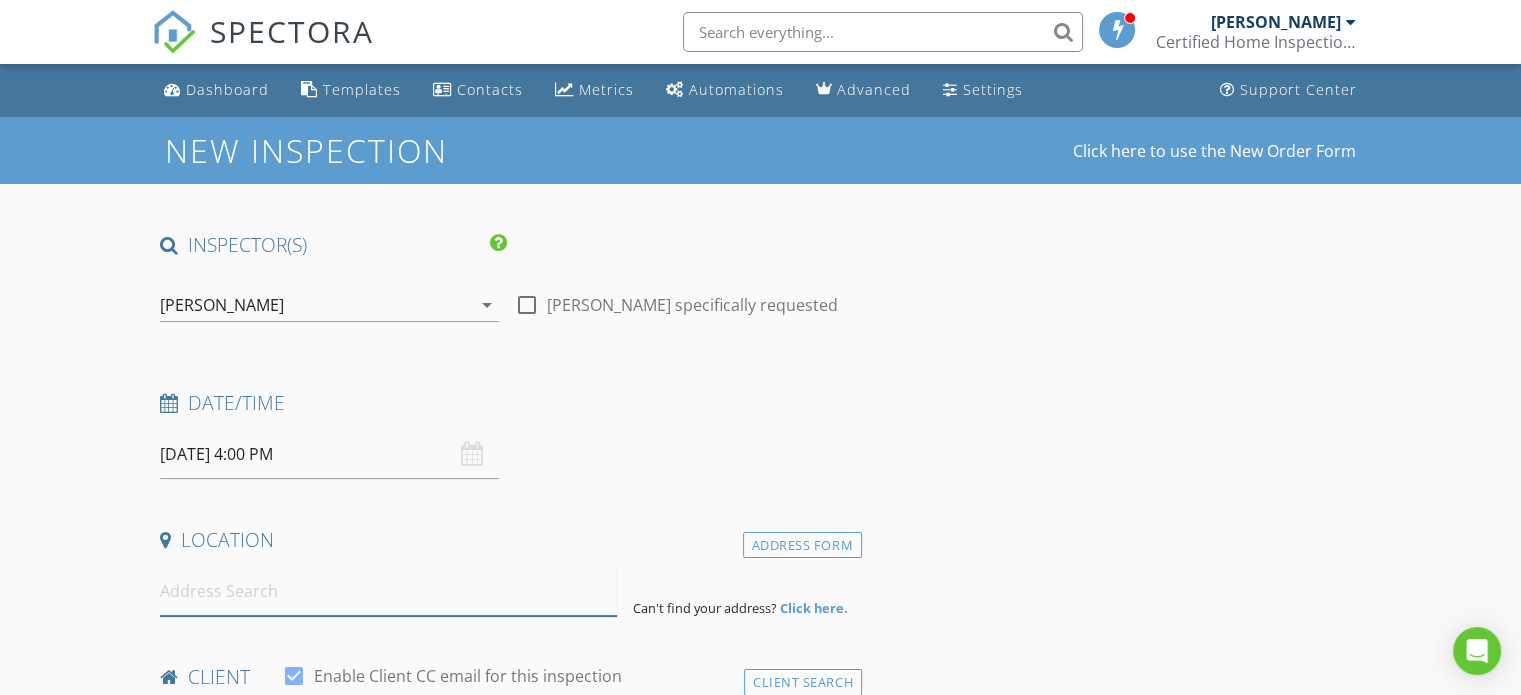 click at bounding box center (388, 591) 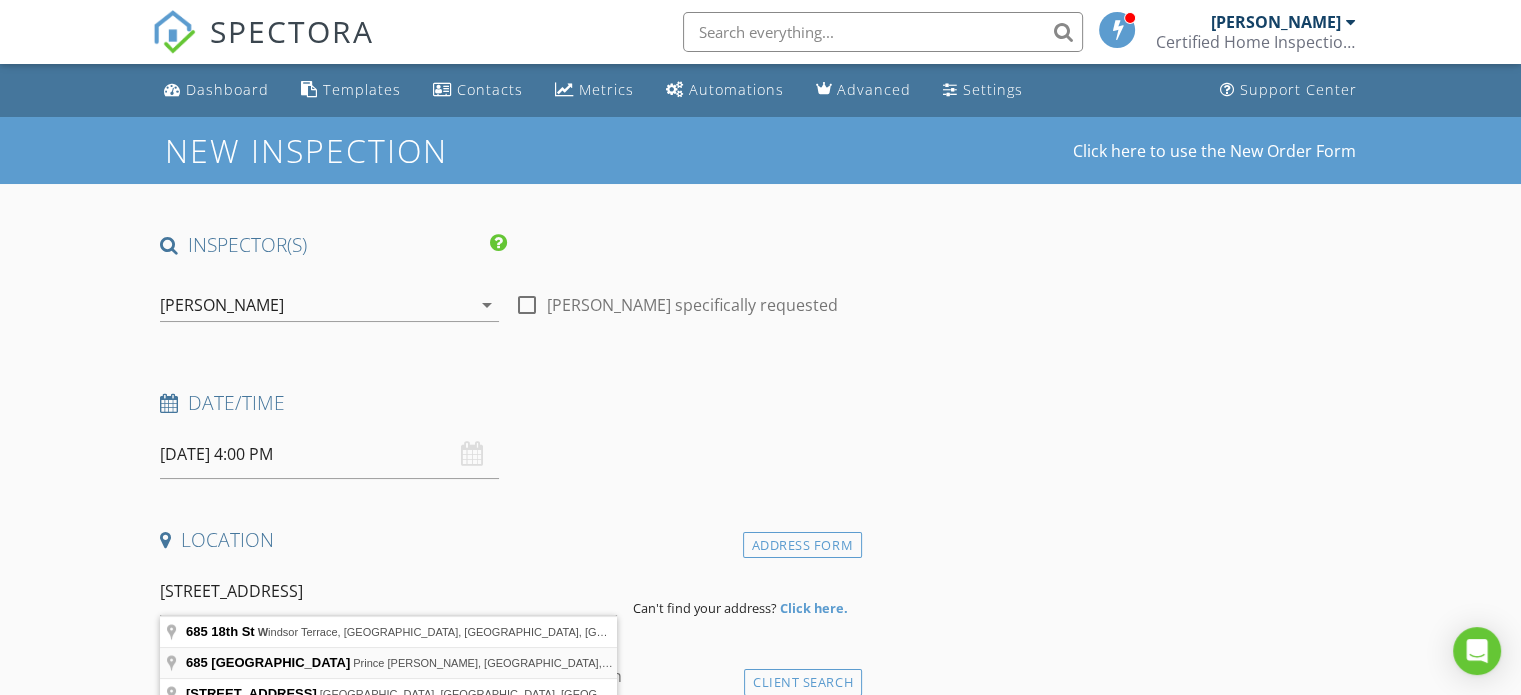 type on "685 18th Street West, Prince Albert, SK, Canada" 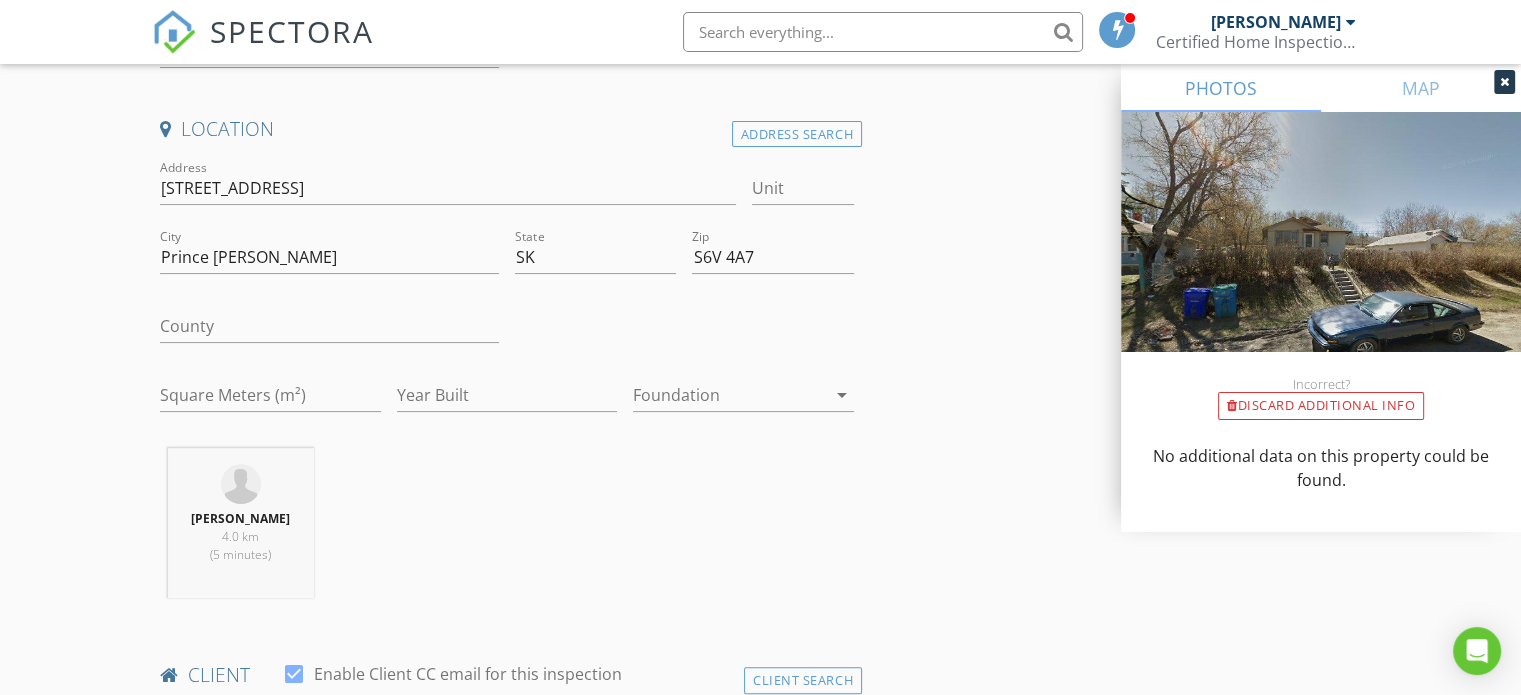 scroll, scrollTop: 420, scrollLeft: 0, axis: vertical 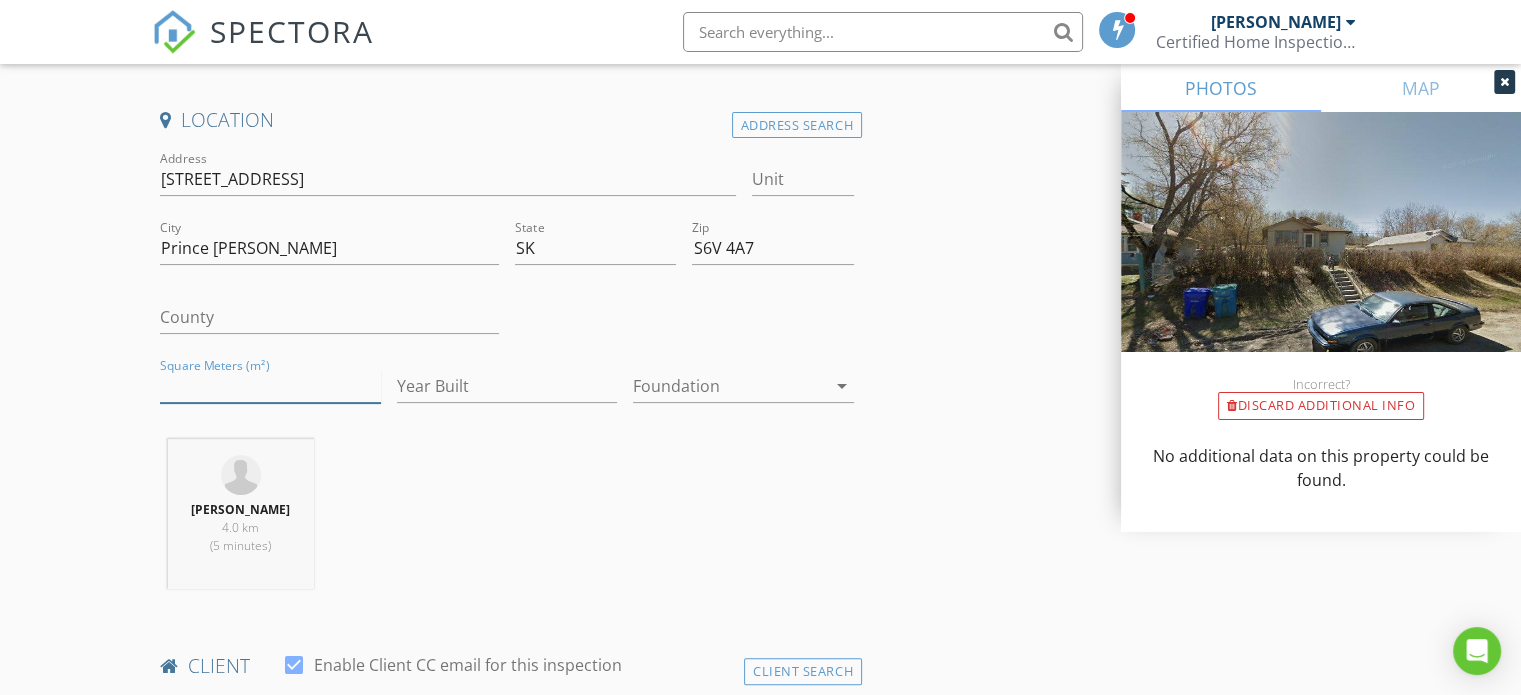 click on "Square Meters (m²)" at bounding box center (270, 386) 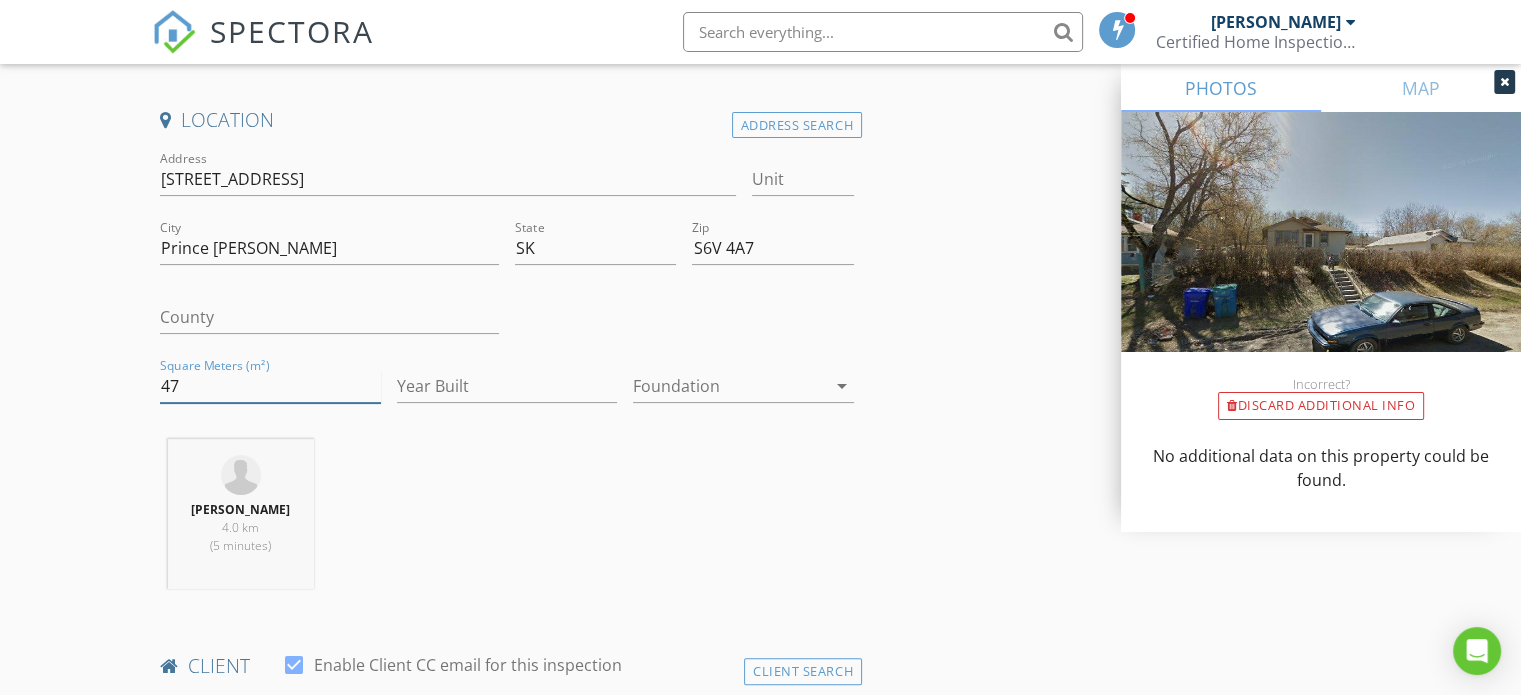 click on "47" at bounding box center [270, 386] 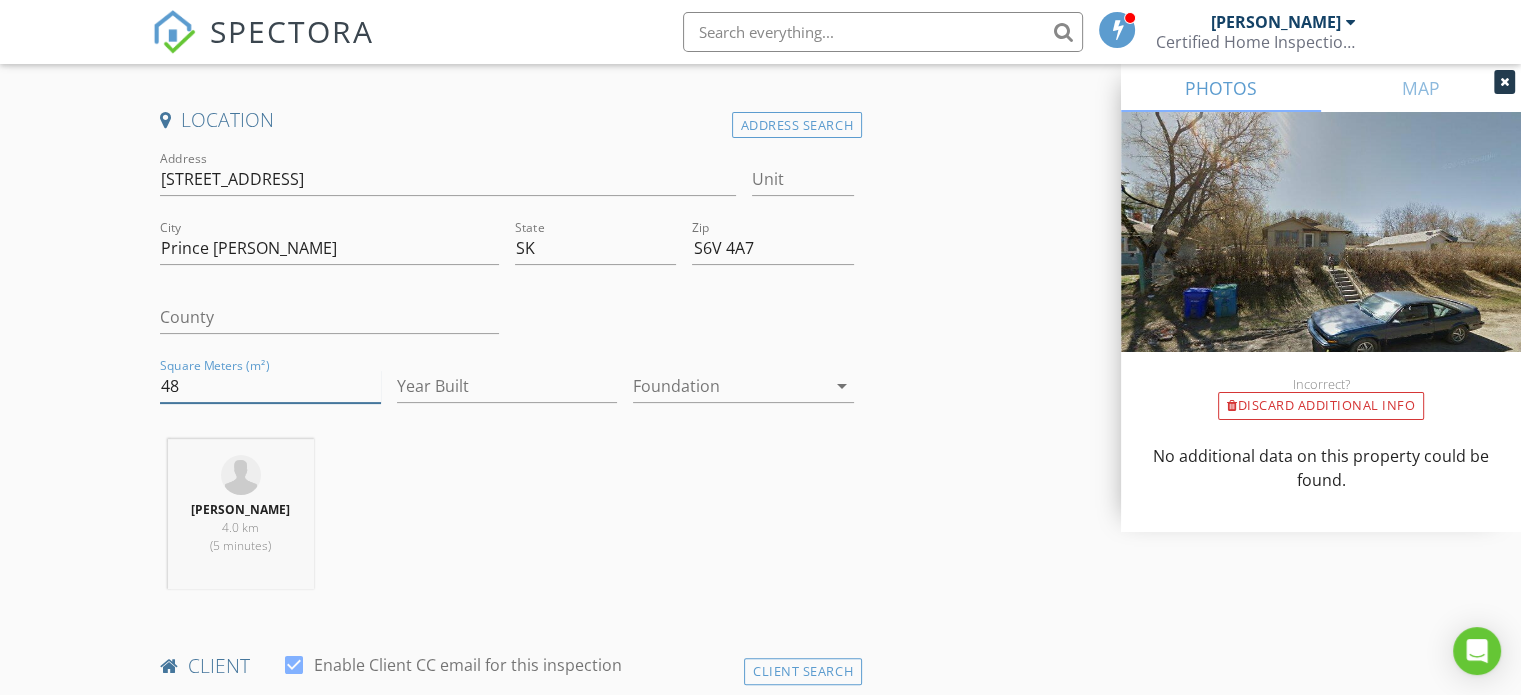 click on "48" at bounding box center [270, 386] 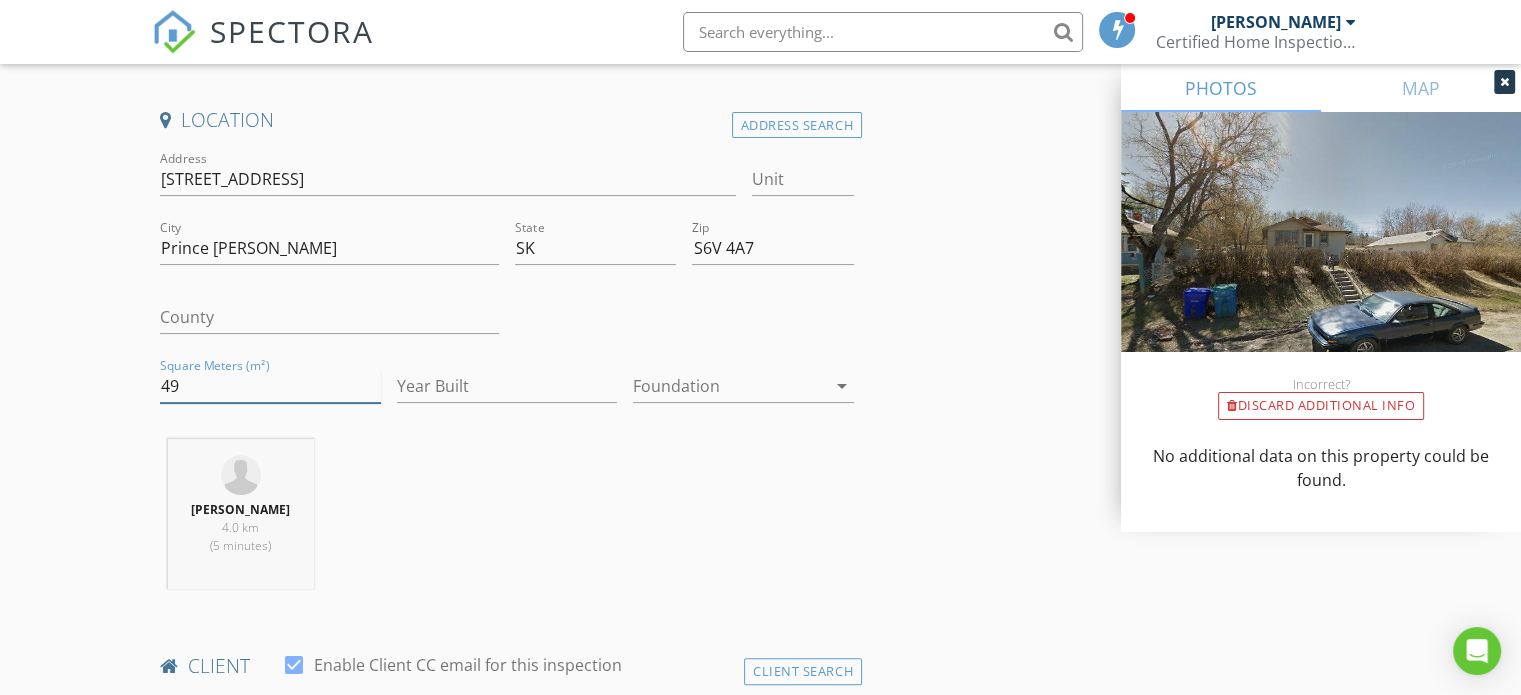 click on "49" at bounding box center [270, 386] 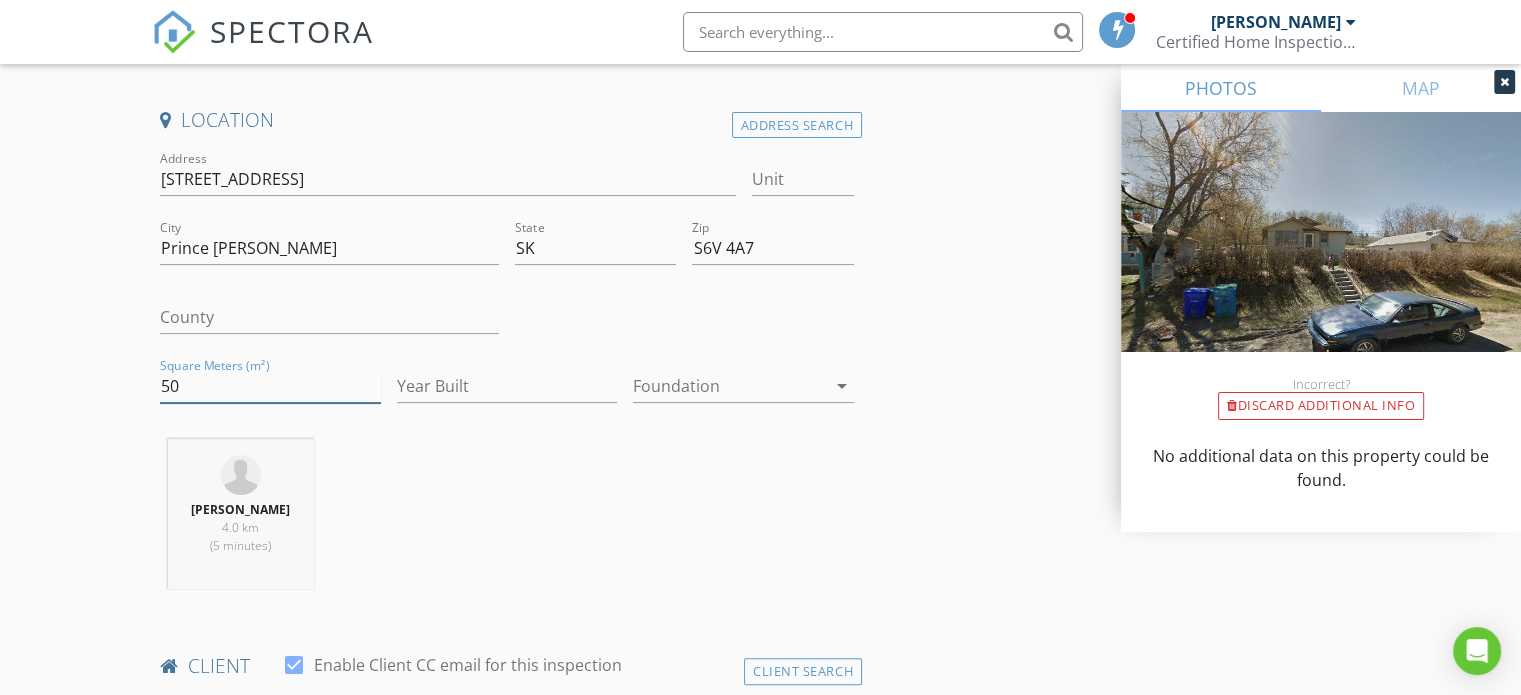 click on "50" at bounding box center (270, 386) 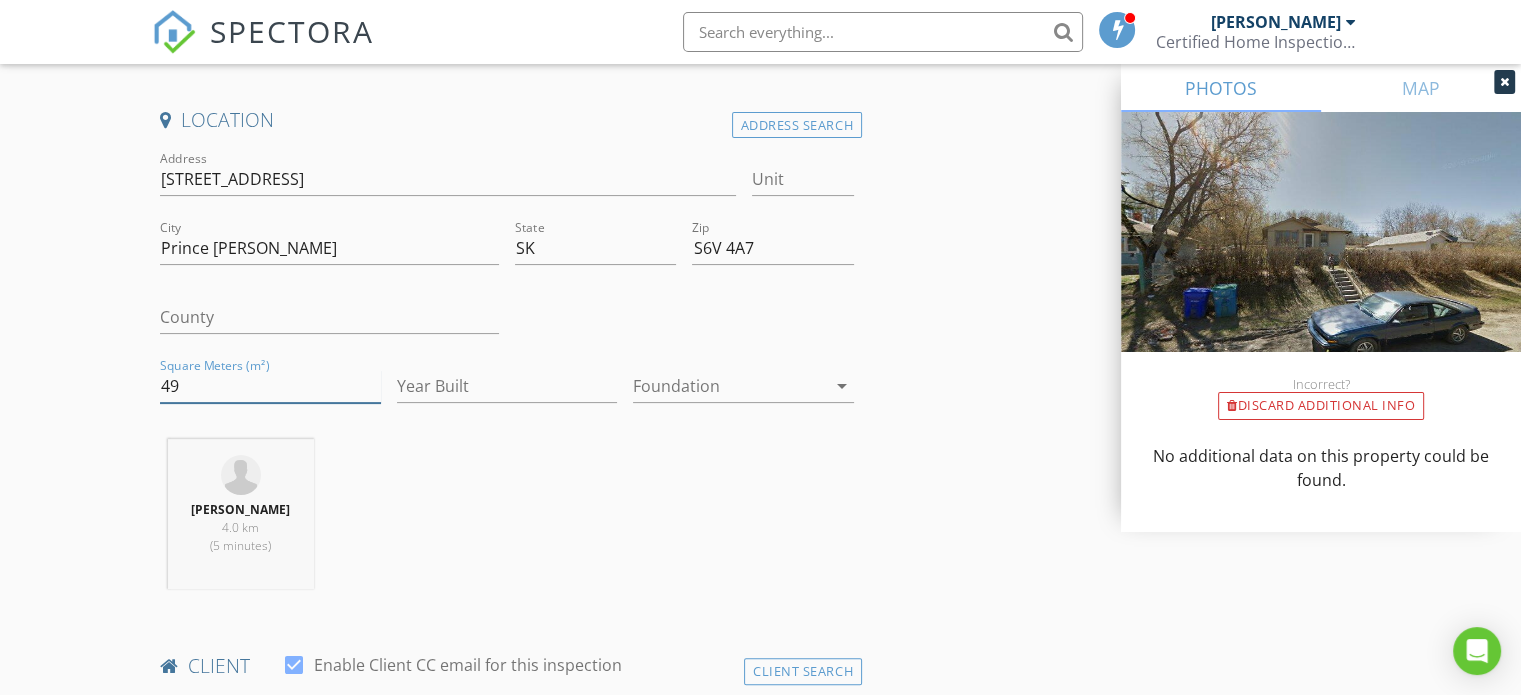click on "49" at bounding box center [270, 386] 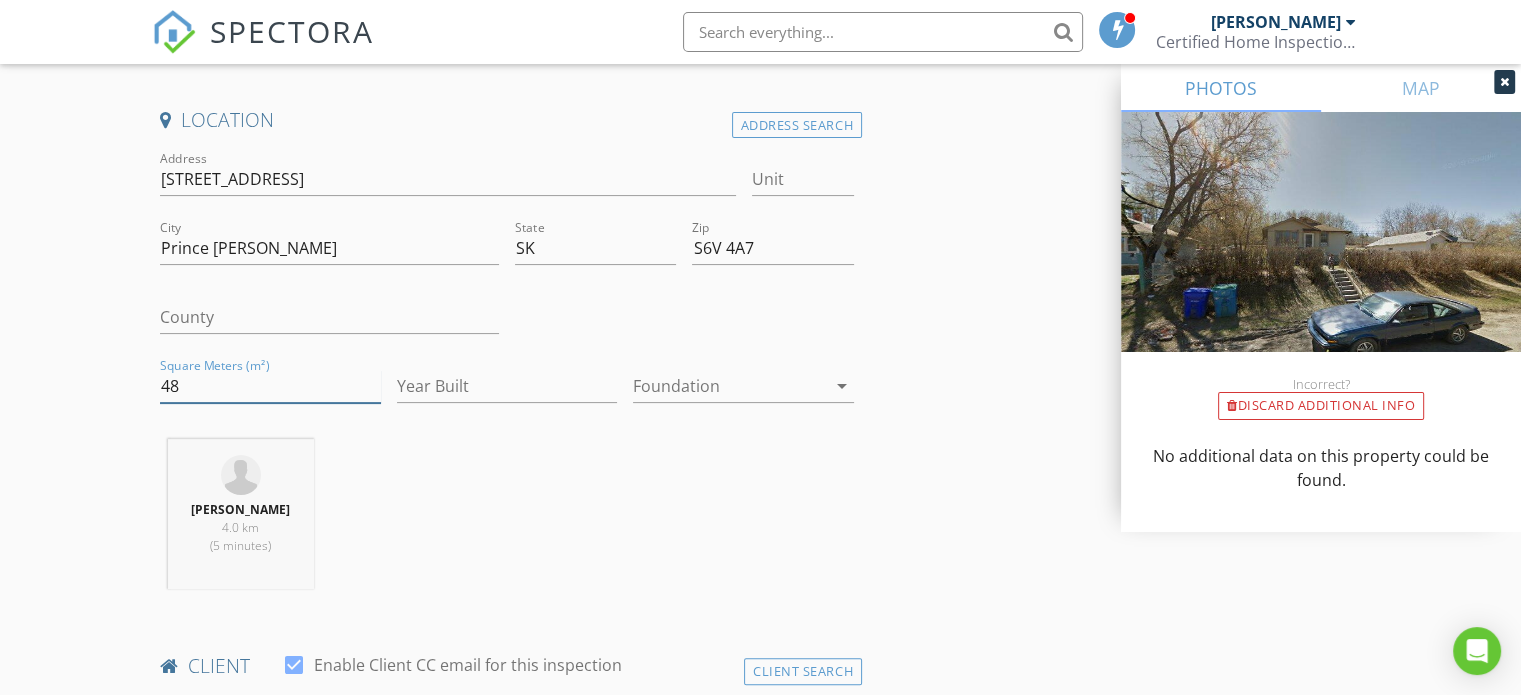 click on "48" at bounding box center (270, 386) 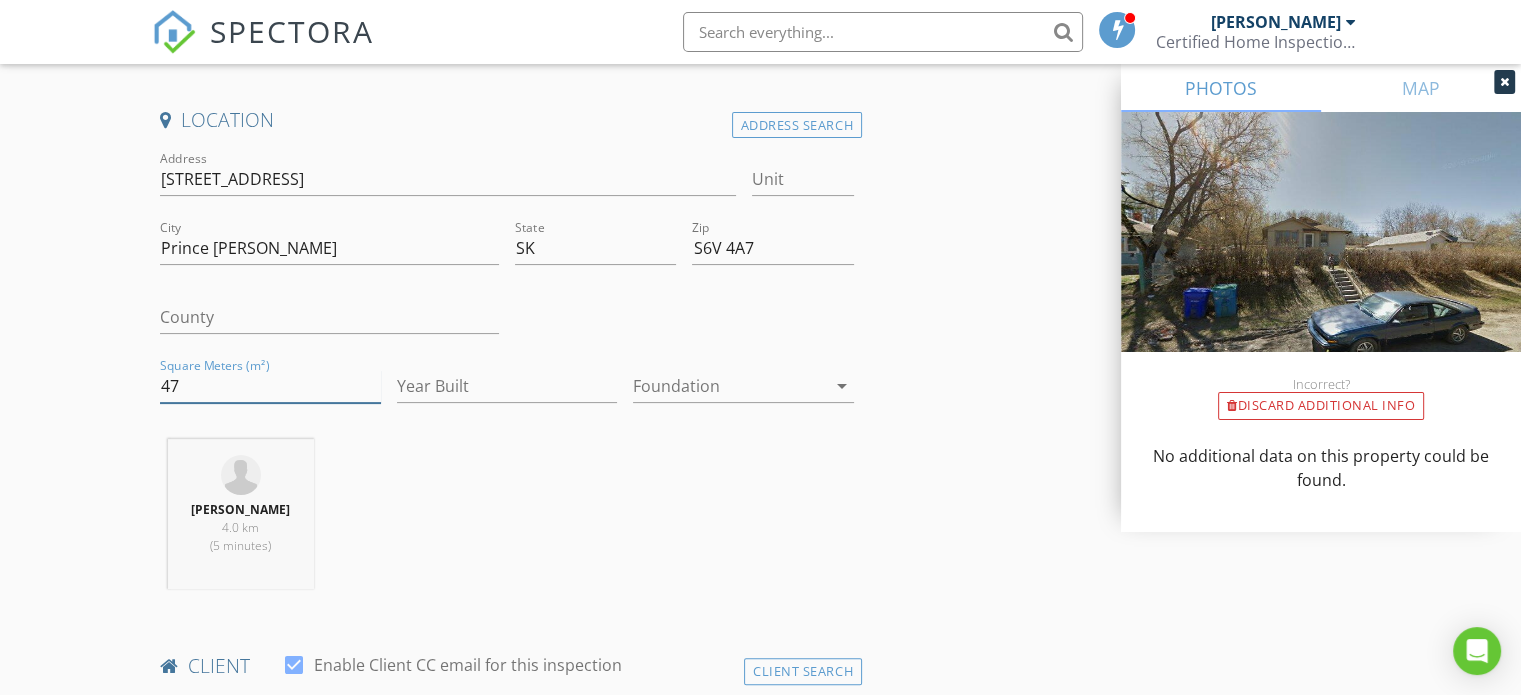 type on "47" 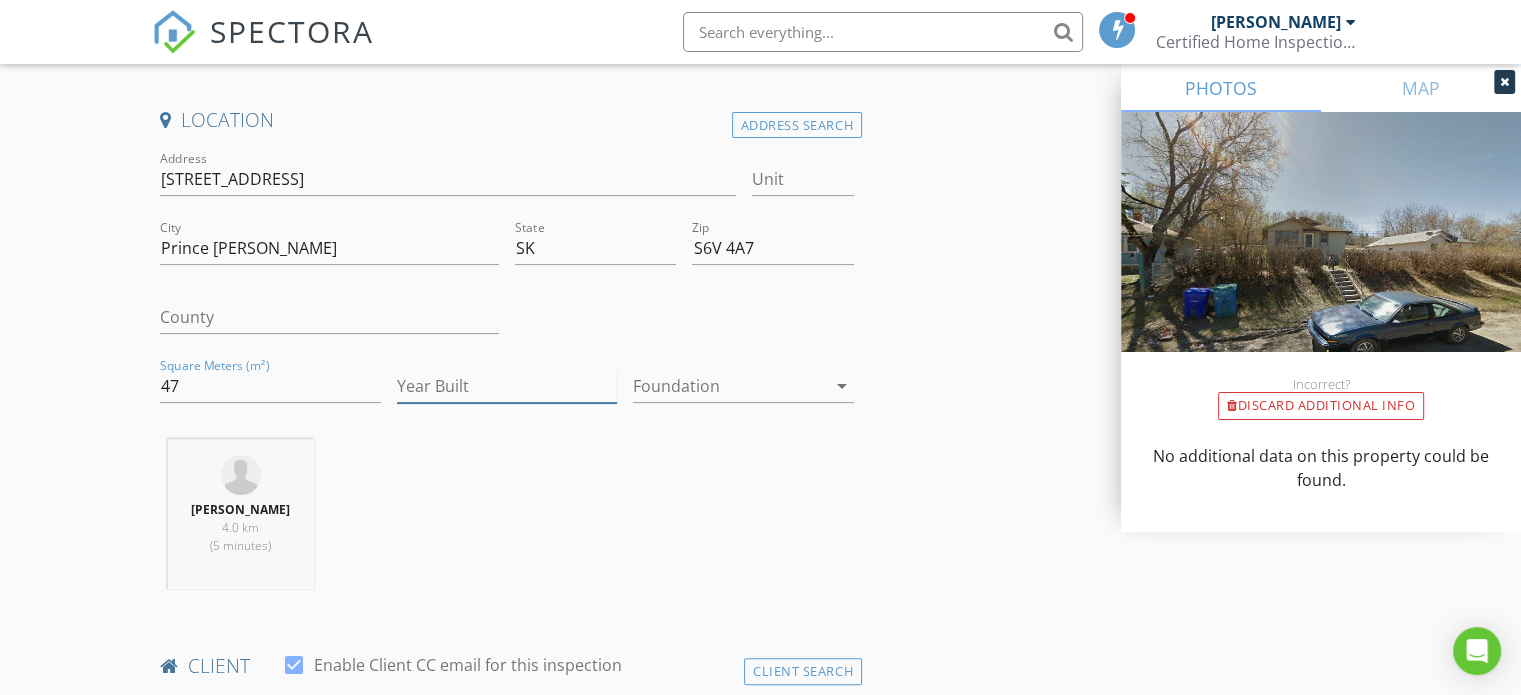 click on "Year Built" at bounding box center [507, 386] 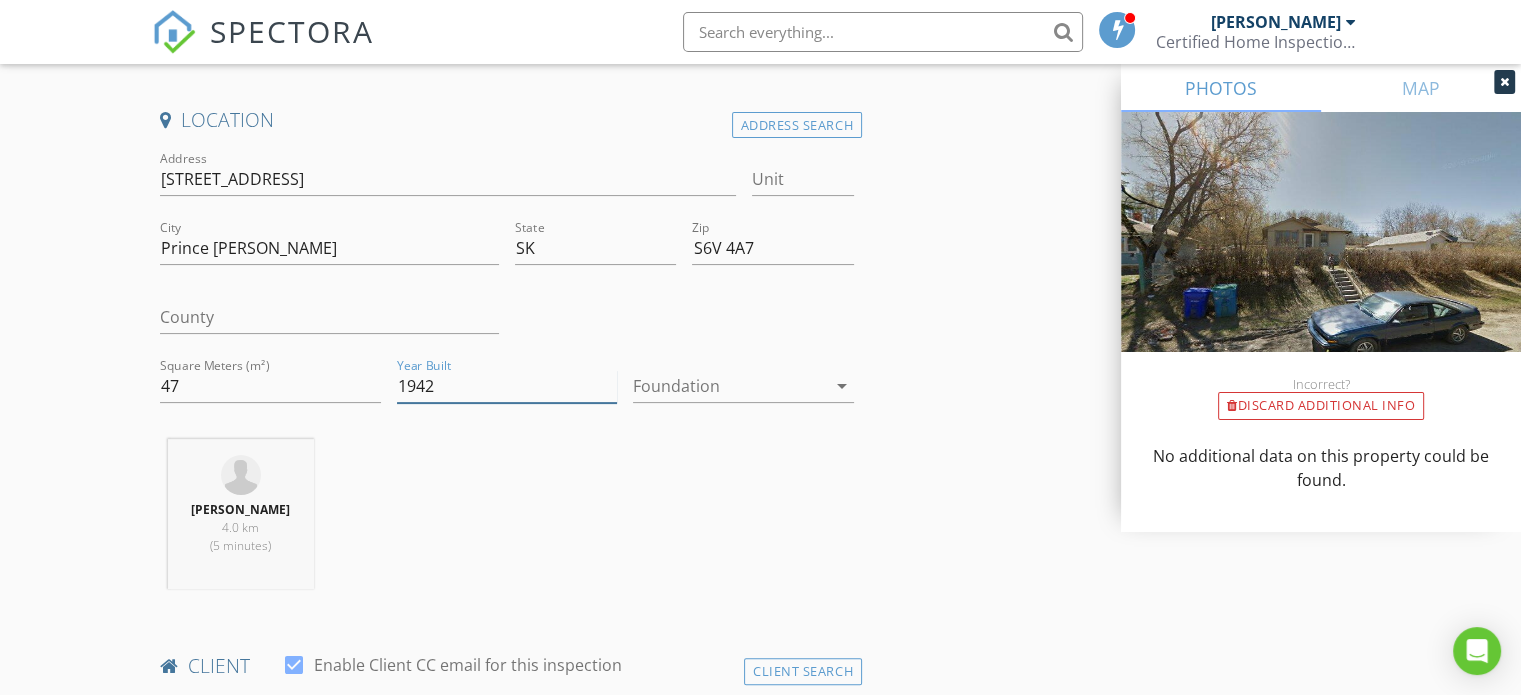 type on "1942" 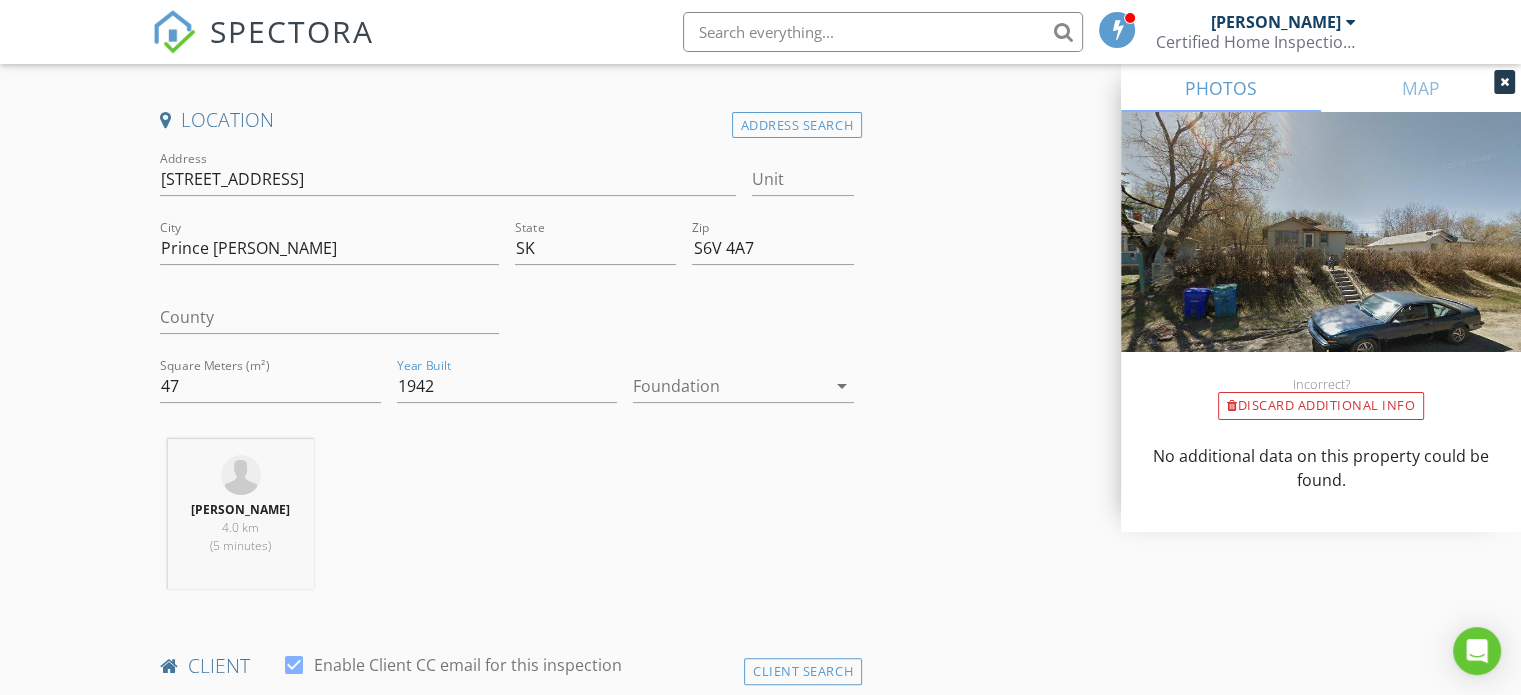 click at bounding box center [729, 386] 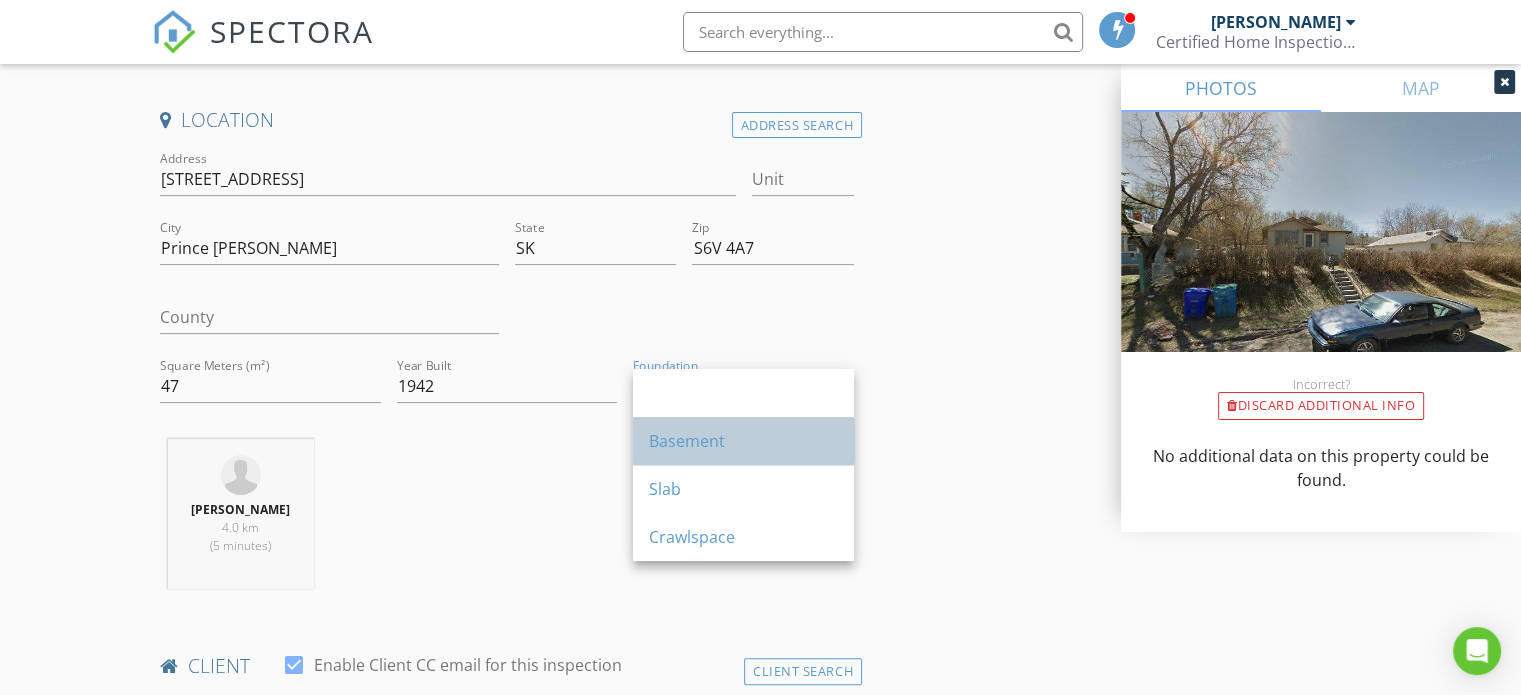 click on "Basement" at bounding box center [743, 441] 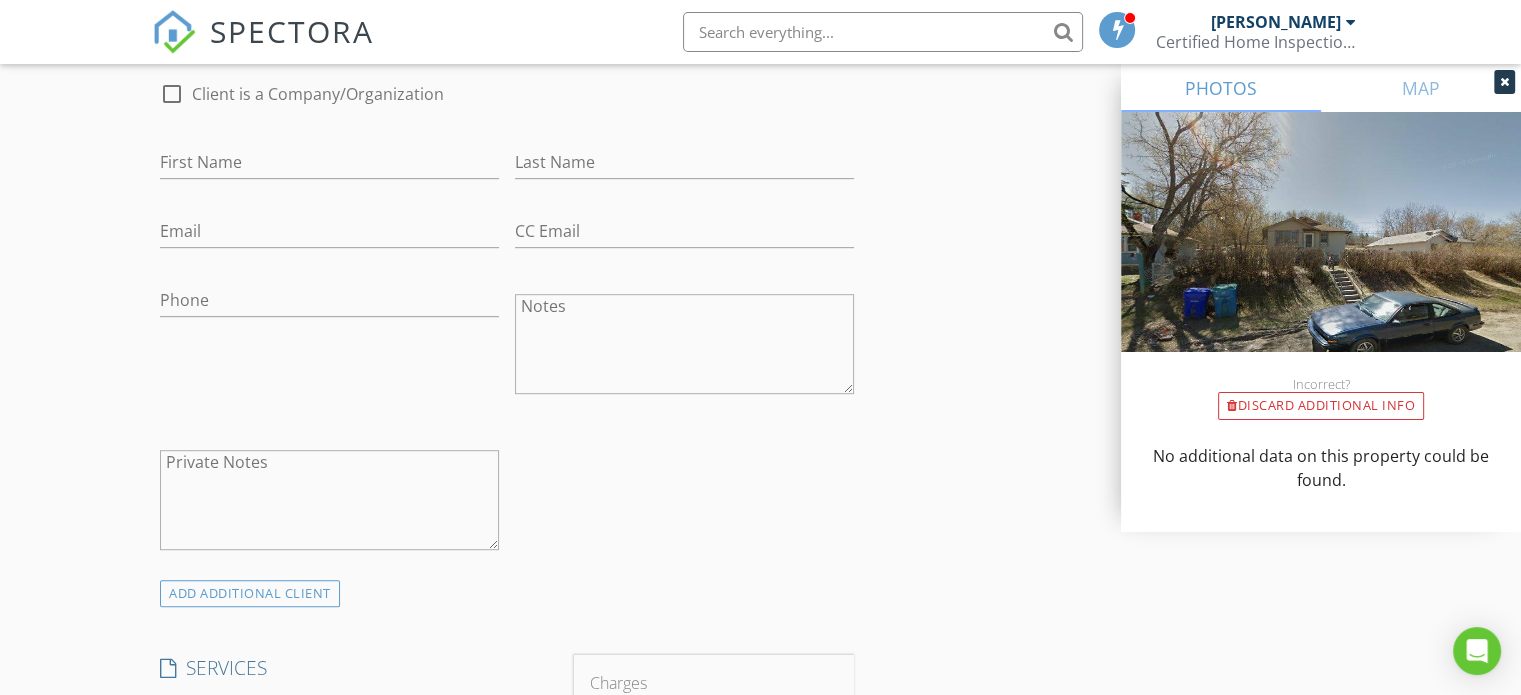 scroll, scrollTop: 1056, scrollLeft: 0, axis: vertical 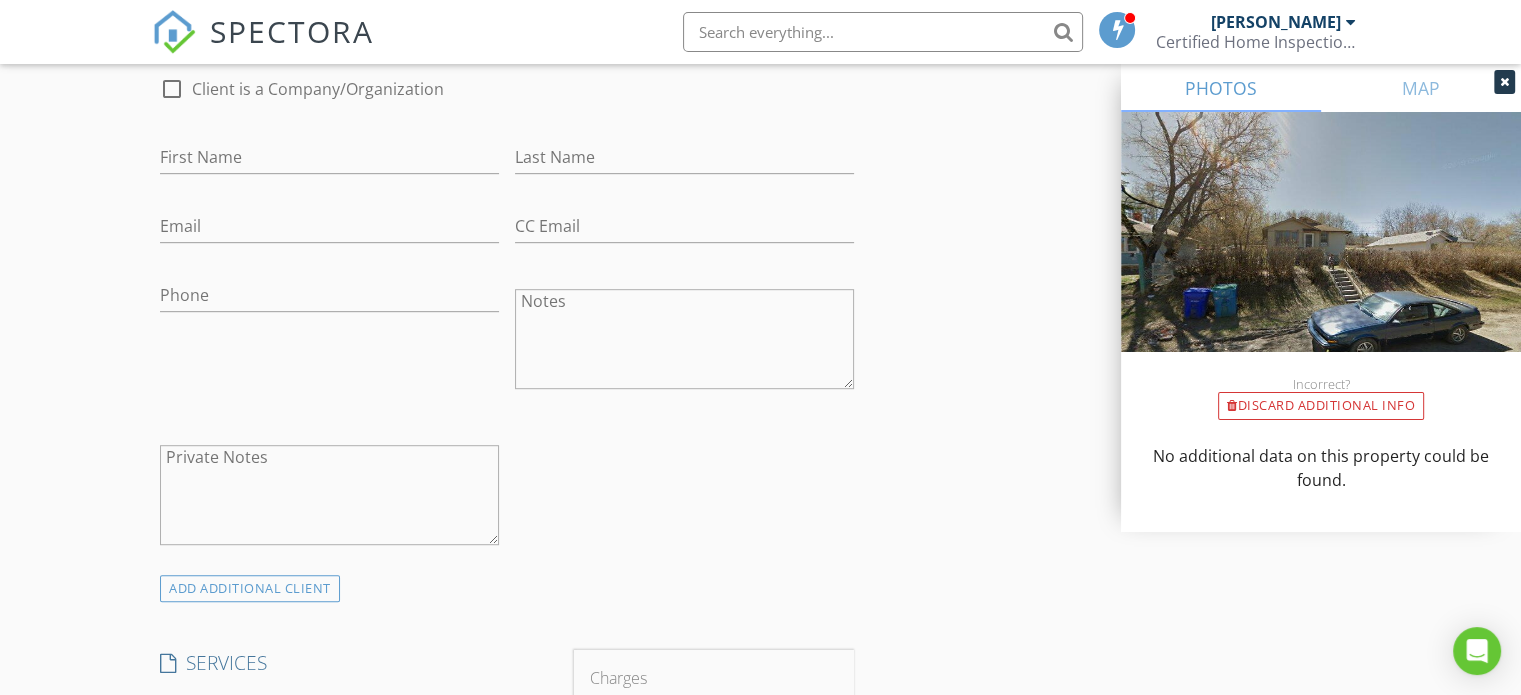 click on "First Name" at bounding box center [329, 161] 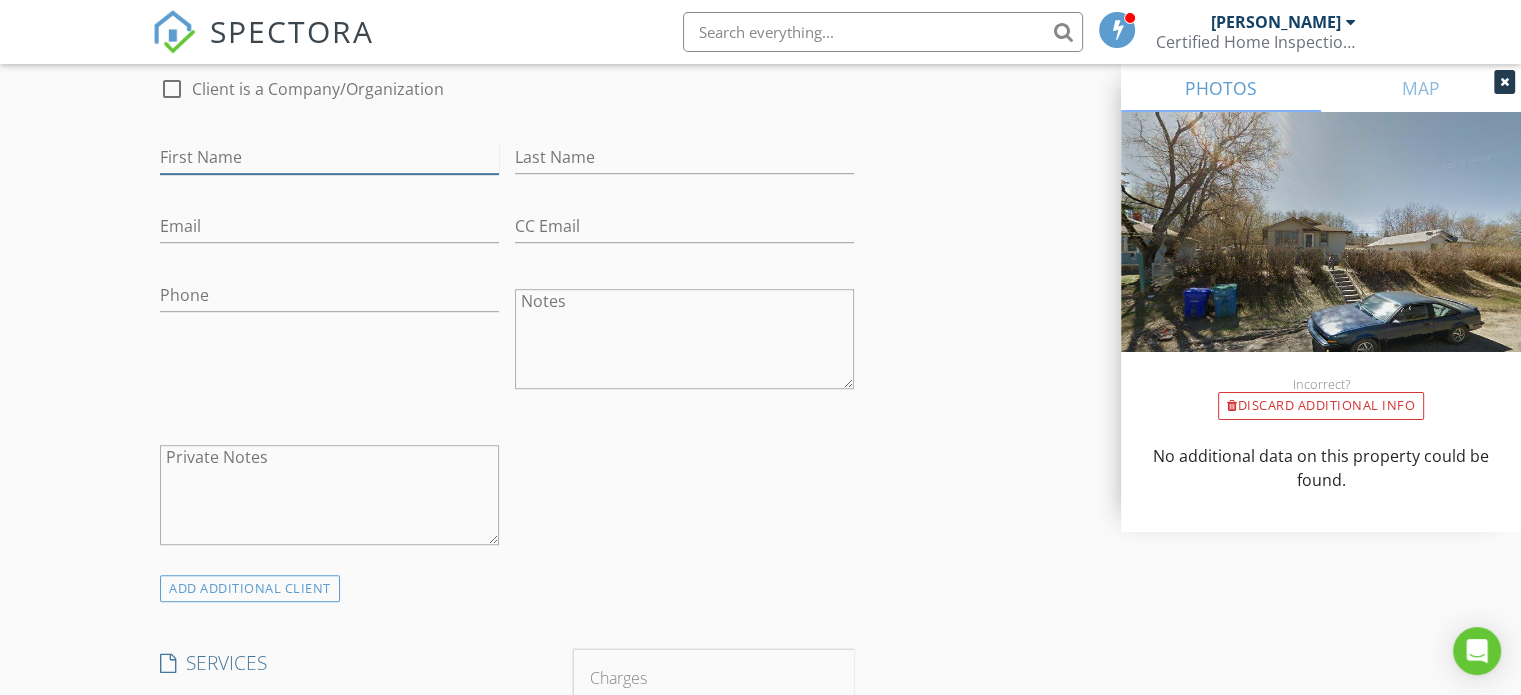 click on "First Name" at bounding box center [329, 157] 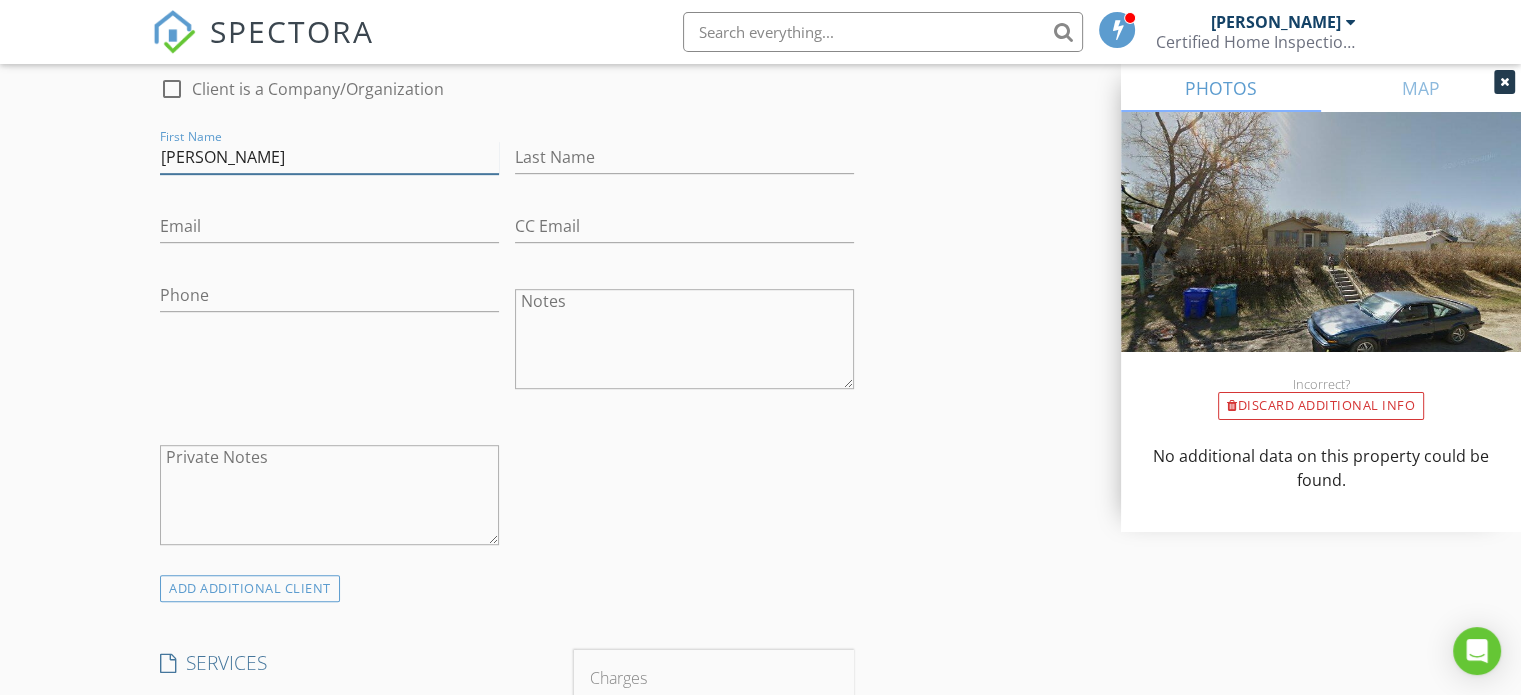 type on "[PERSON_NAME]" 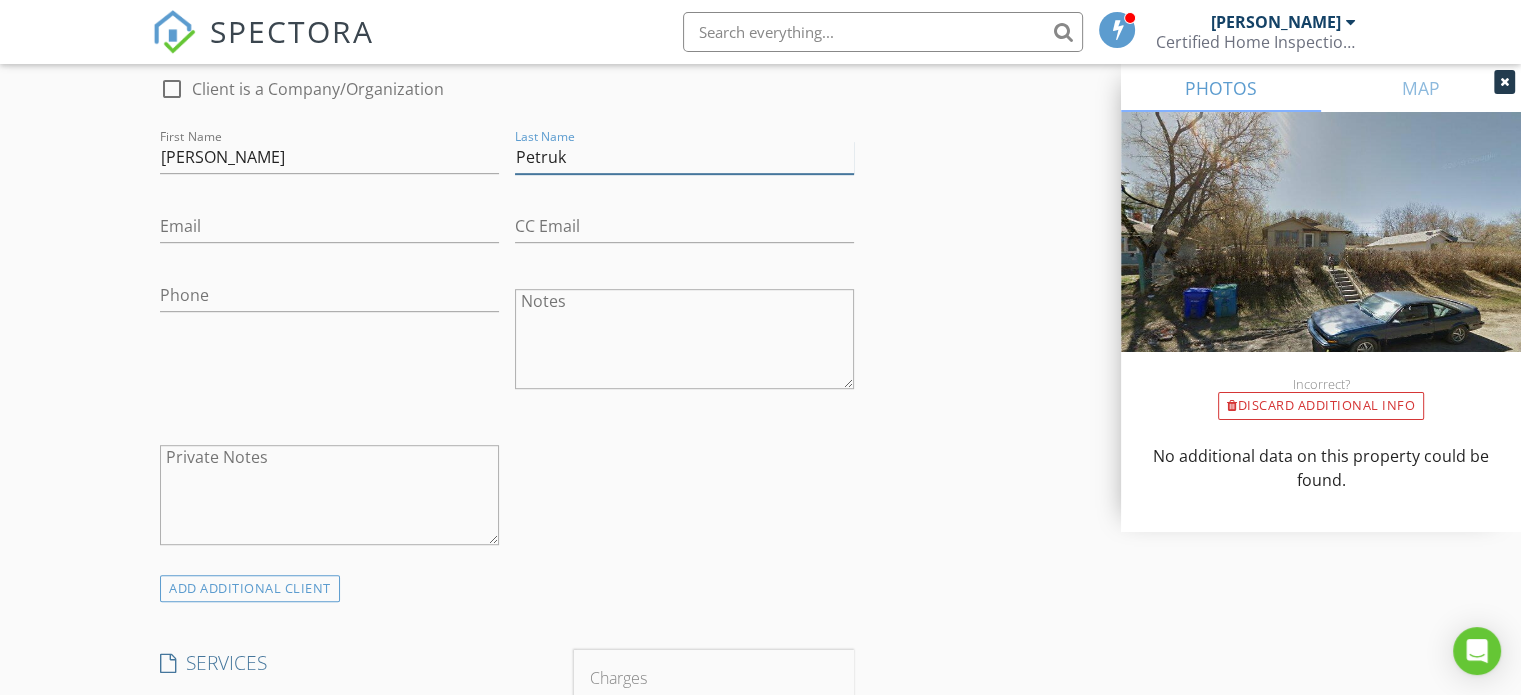 type on "Petruk" 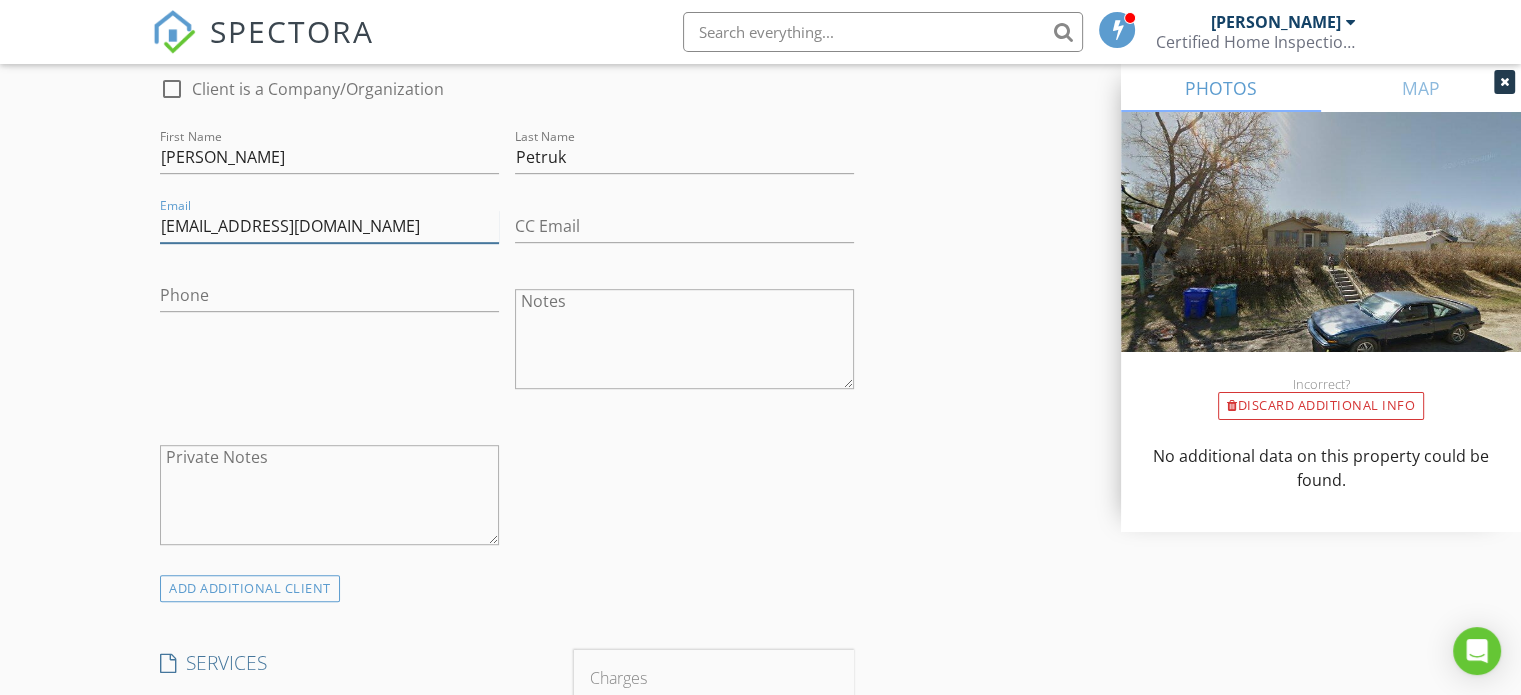 type on "[EMAIL_ADDRESS][DOMAIN_NAME]" 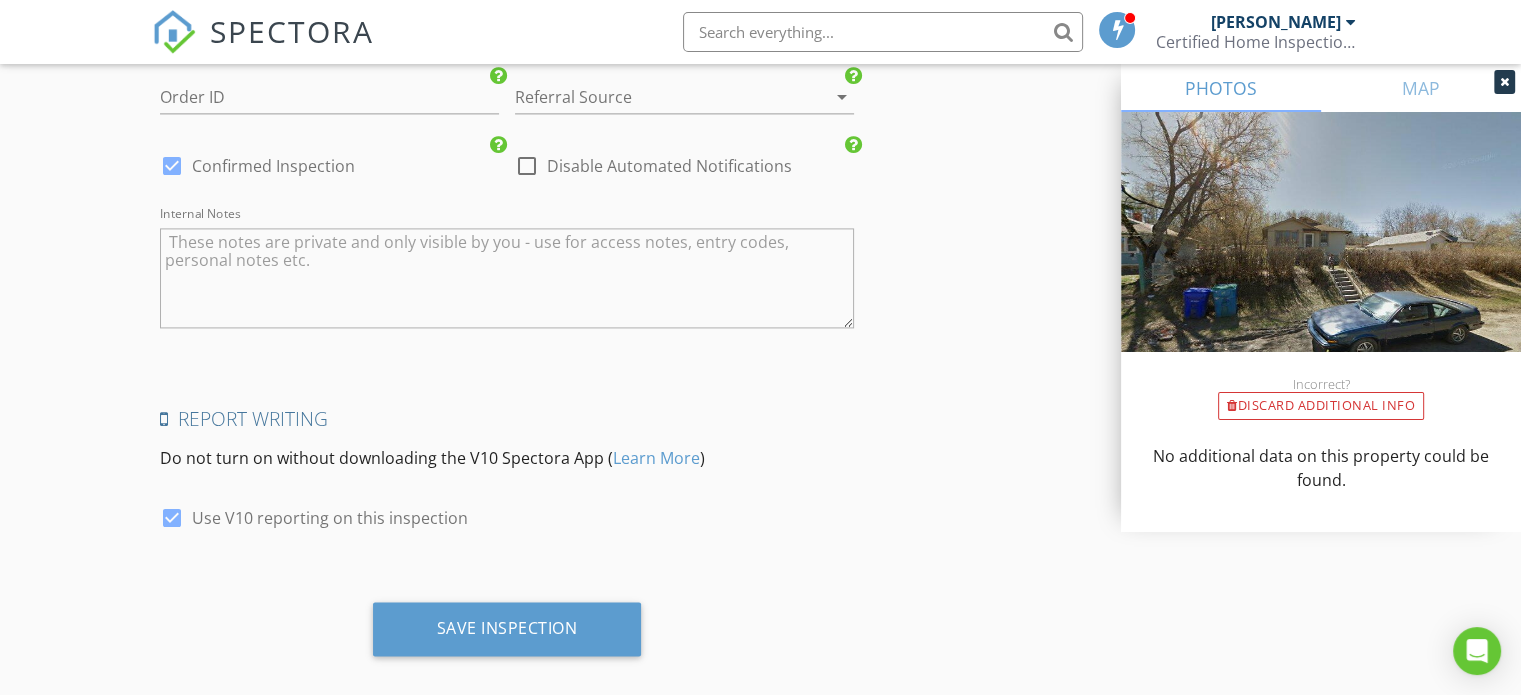 scroll, scrollTop: 2858, scrollLeft: 0, axis: vertical 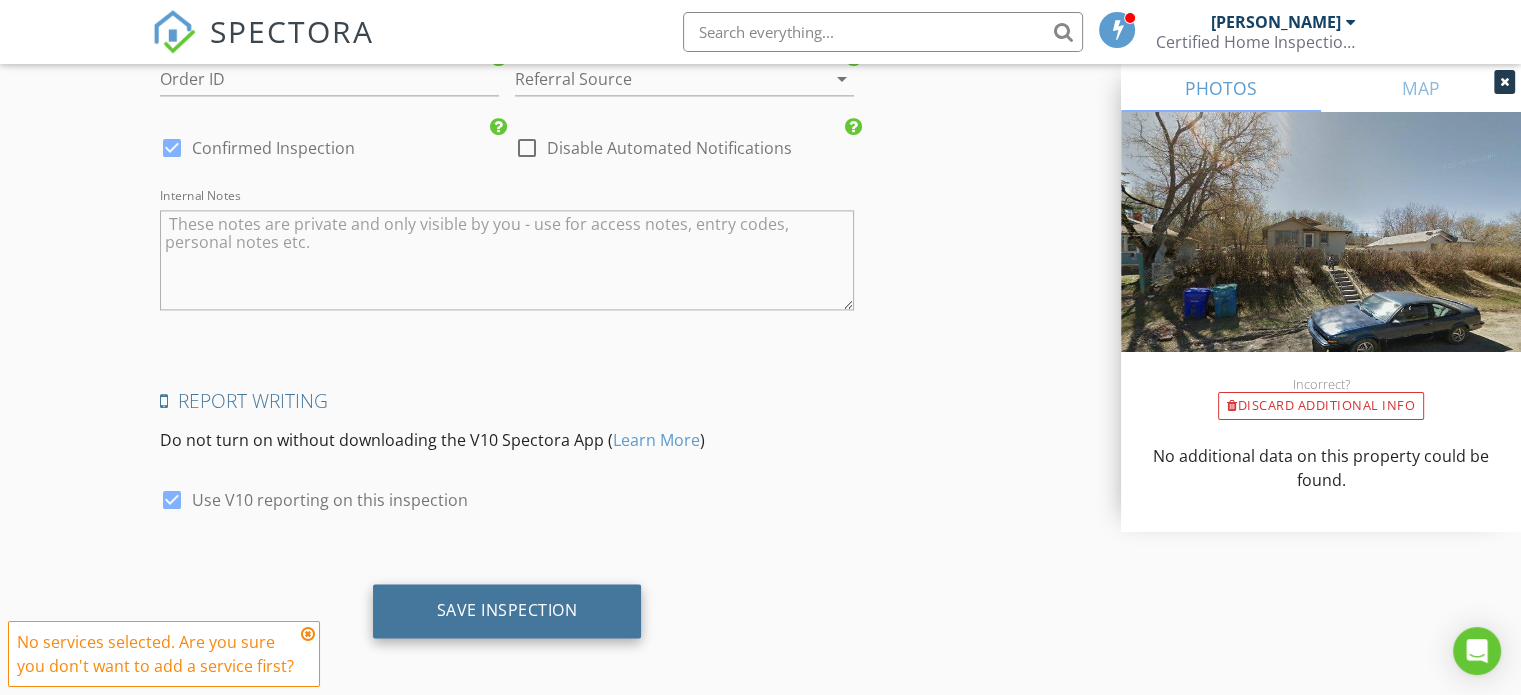 type on "[PHONE_NUMBER]" 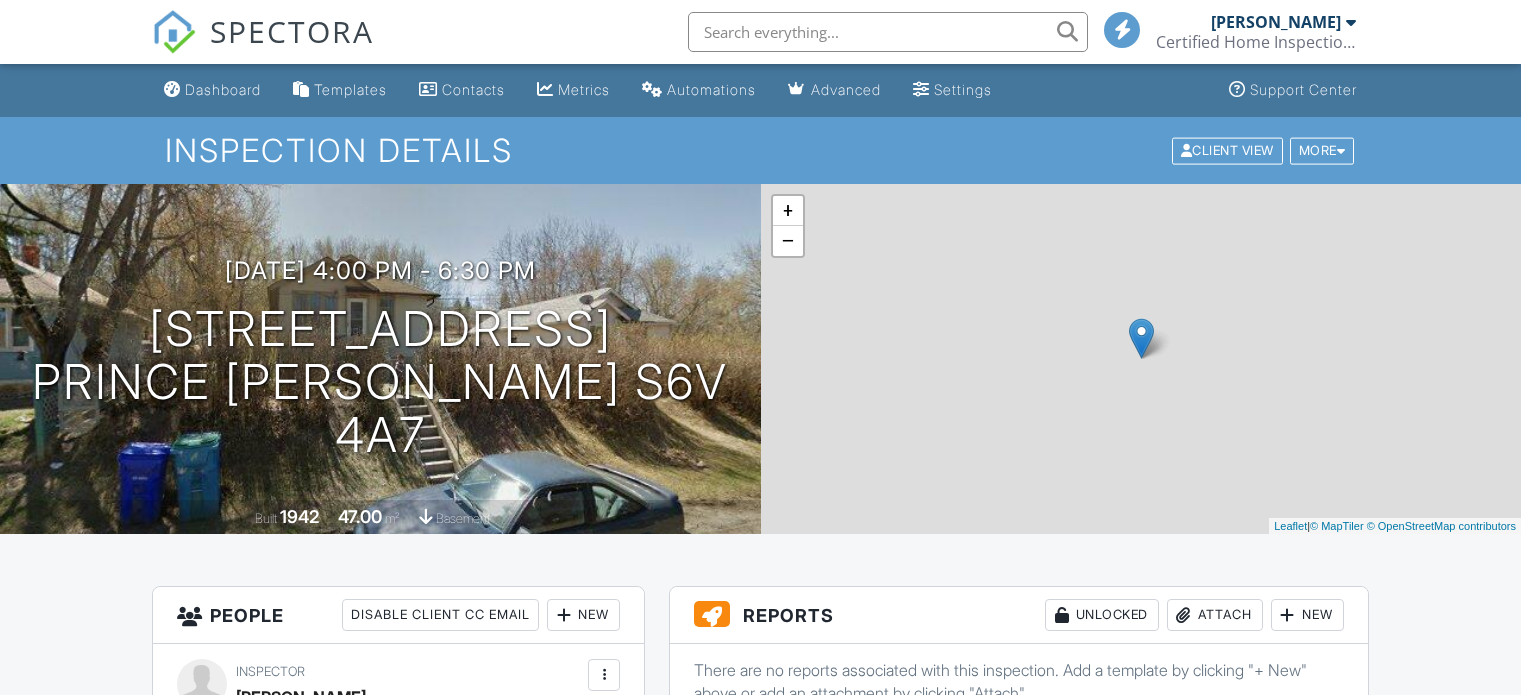 scroll, scrollTop: 0, scrollLeft: 0, axis: both 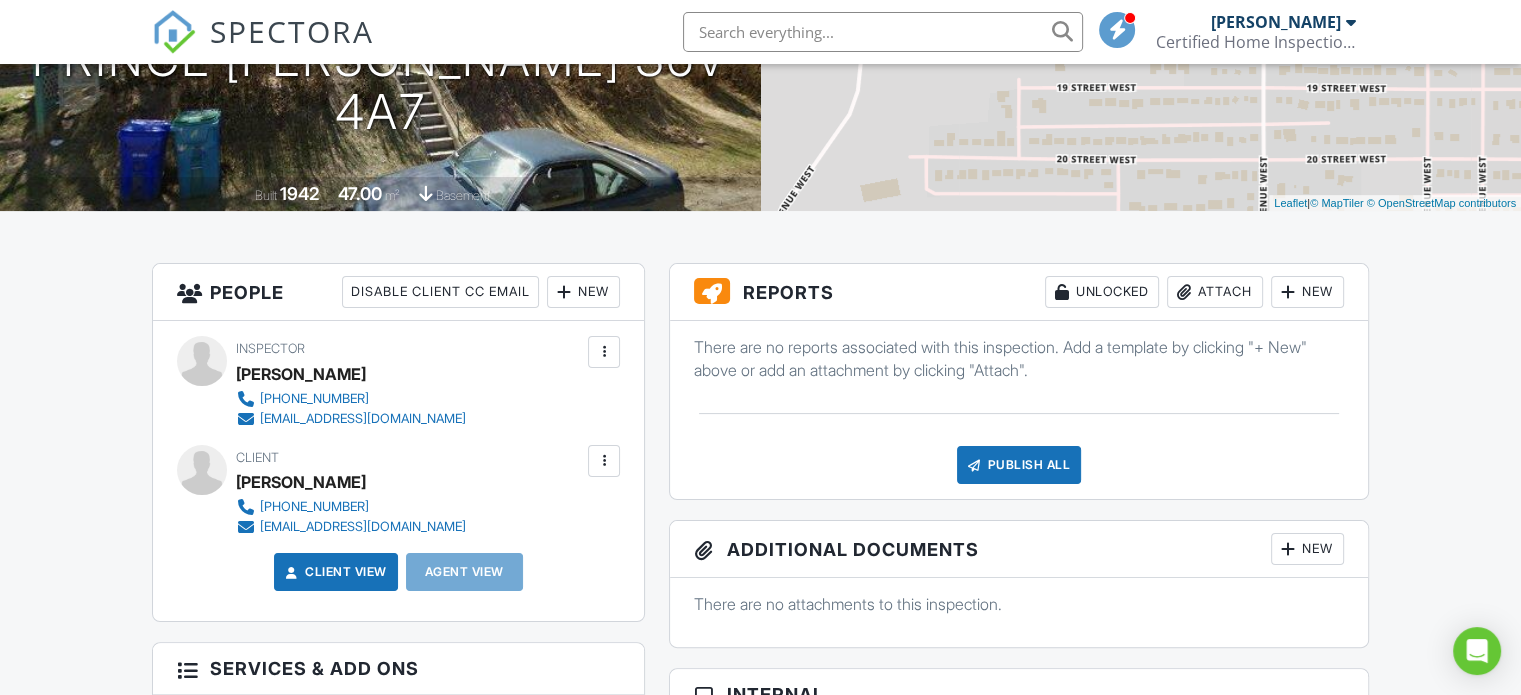 drag, startPoint x: 1527, startPoint y: 108, endPoint x: 1535, endPoint y: 193, distance: 85.37564 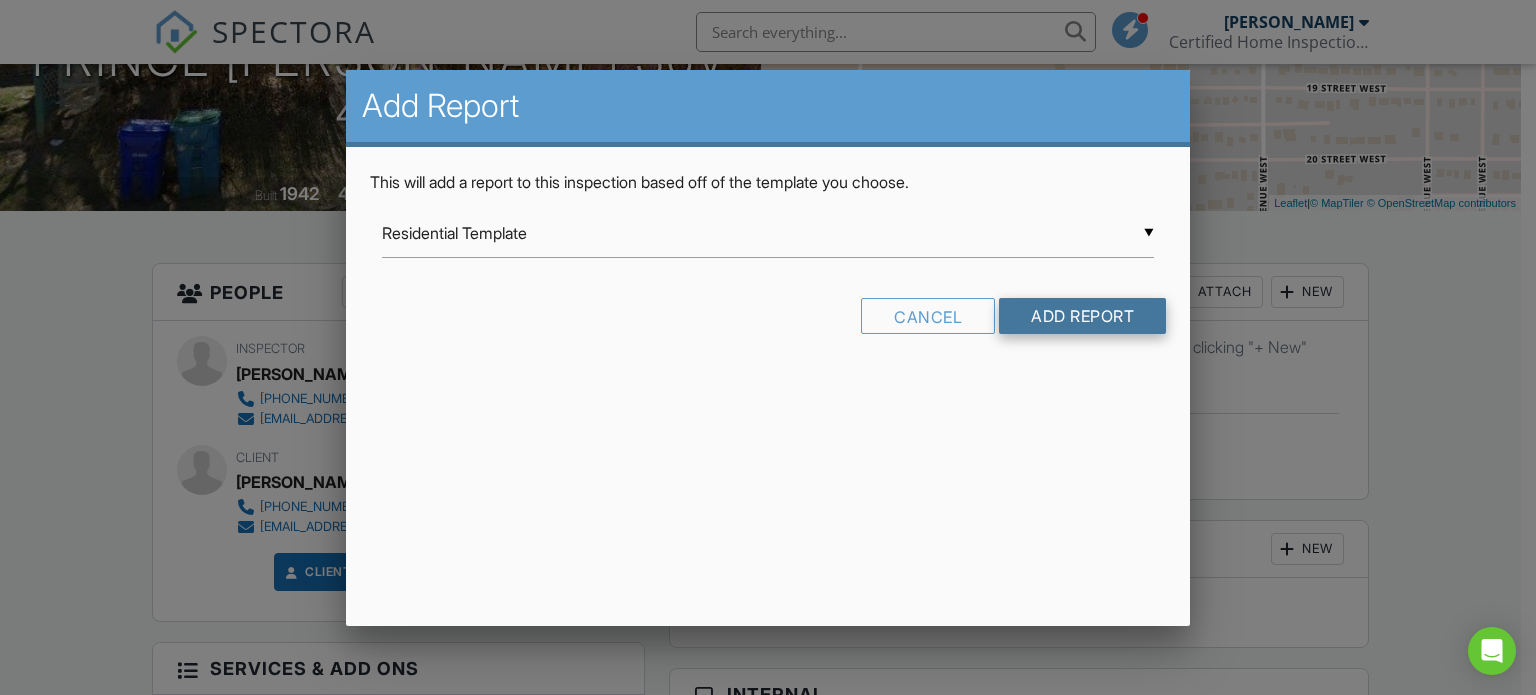 click on "Add Report" at bounding box center [1082, 316] 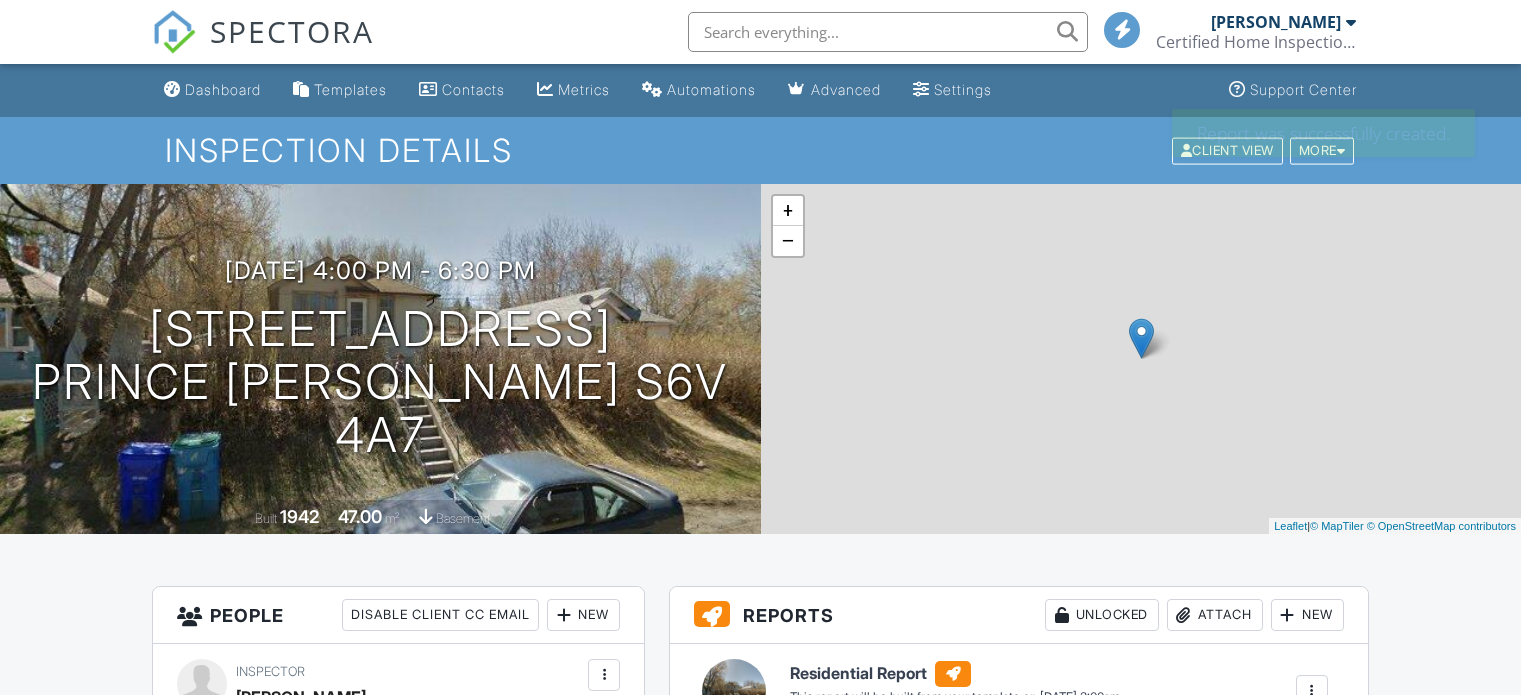 scroll, scrollTop: 0, scrollLeft: 0, axis: both 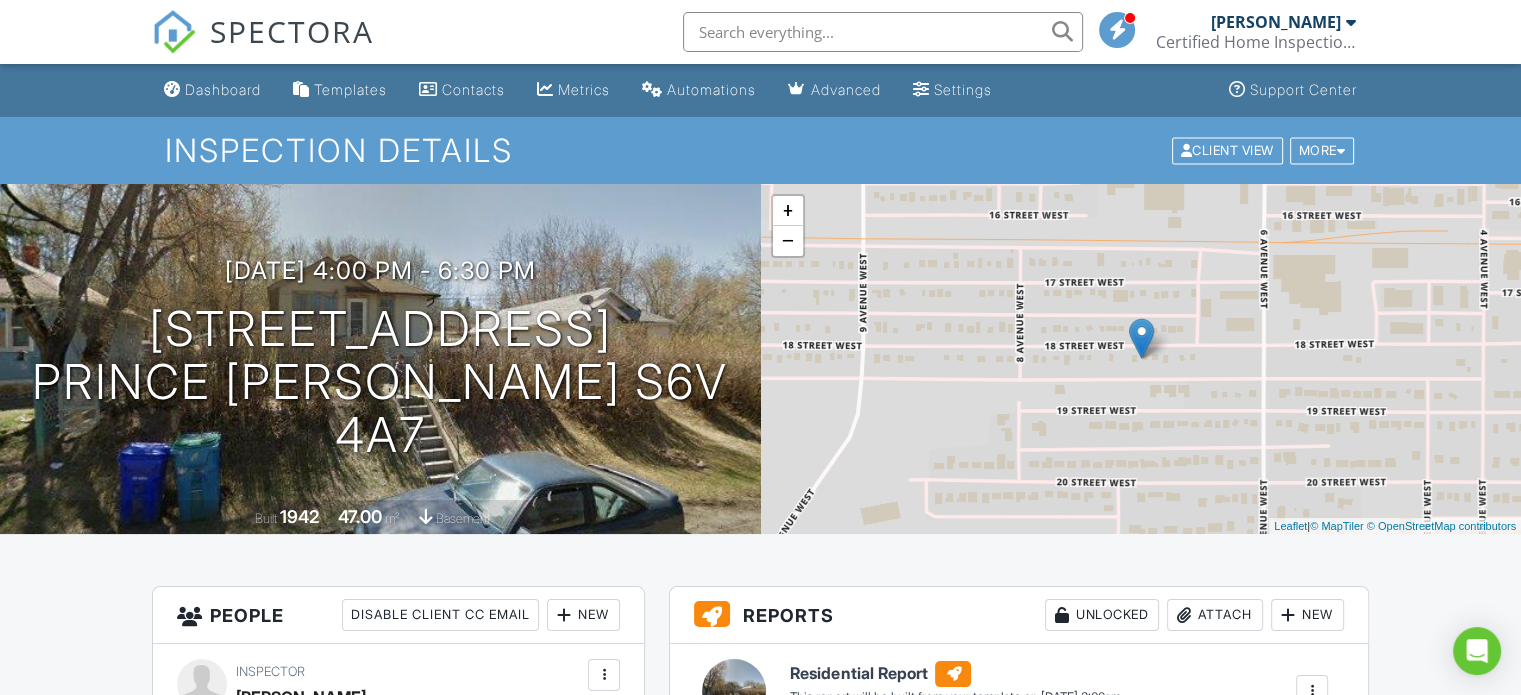 click at bounding box center (1351, 22) 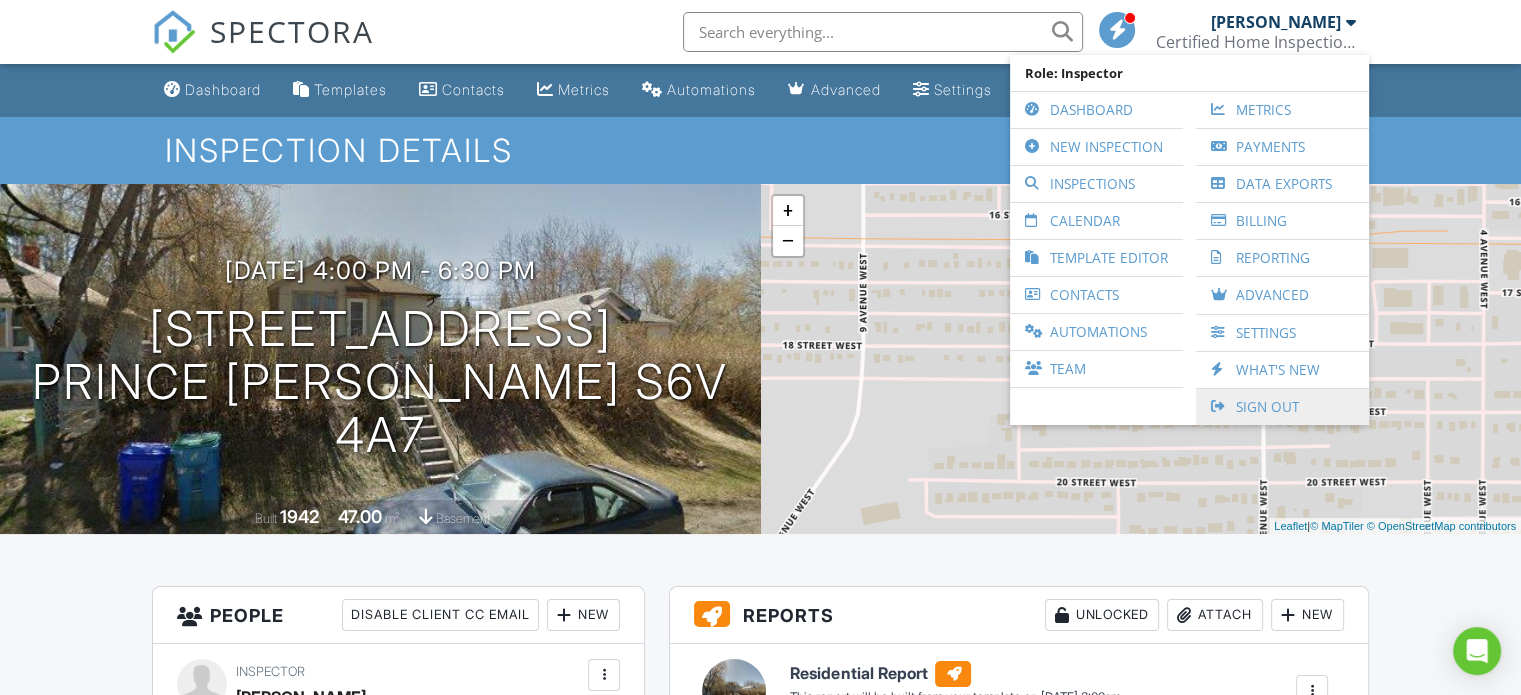 click on "Sign Out" at bounding box center (1282, 407) 